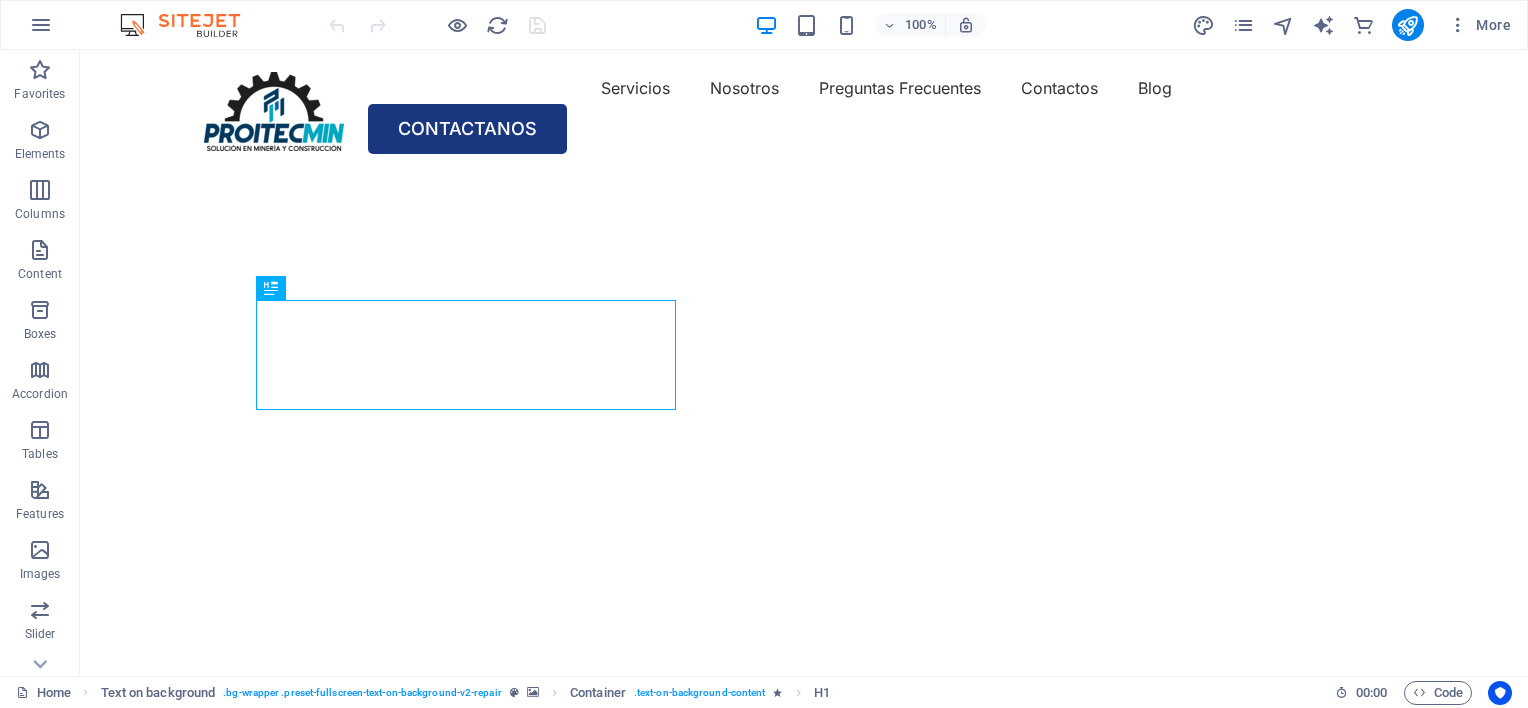scroll, scrollTop: 0, scrollLeft: 0, axis: both 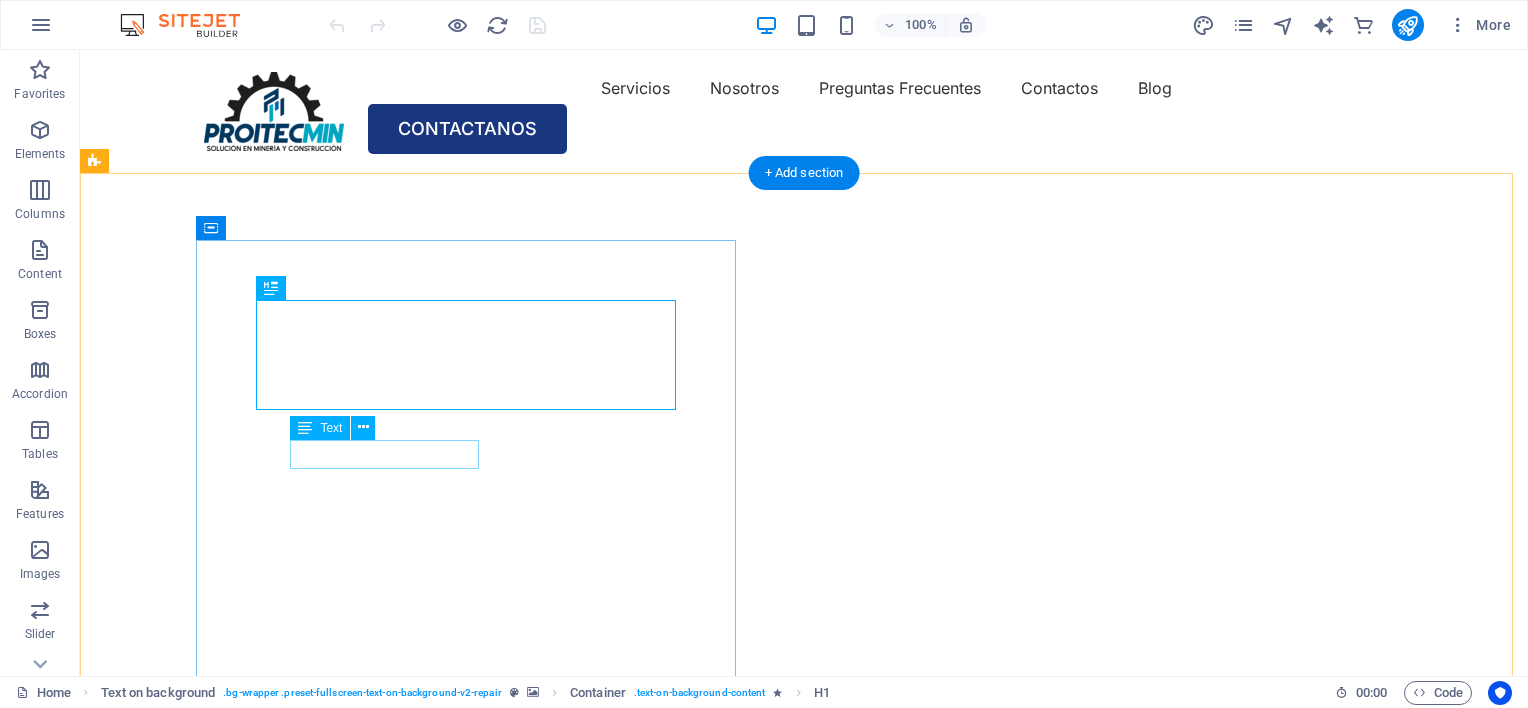 click on "Flexible Appointments" at bounding box center (804, 989) 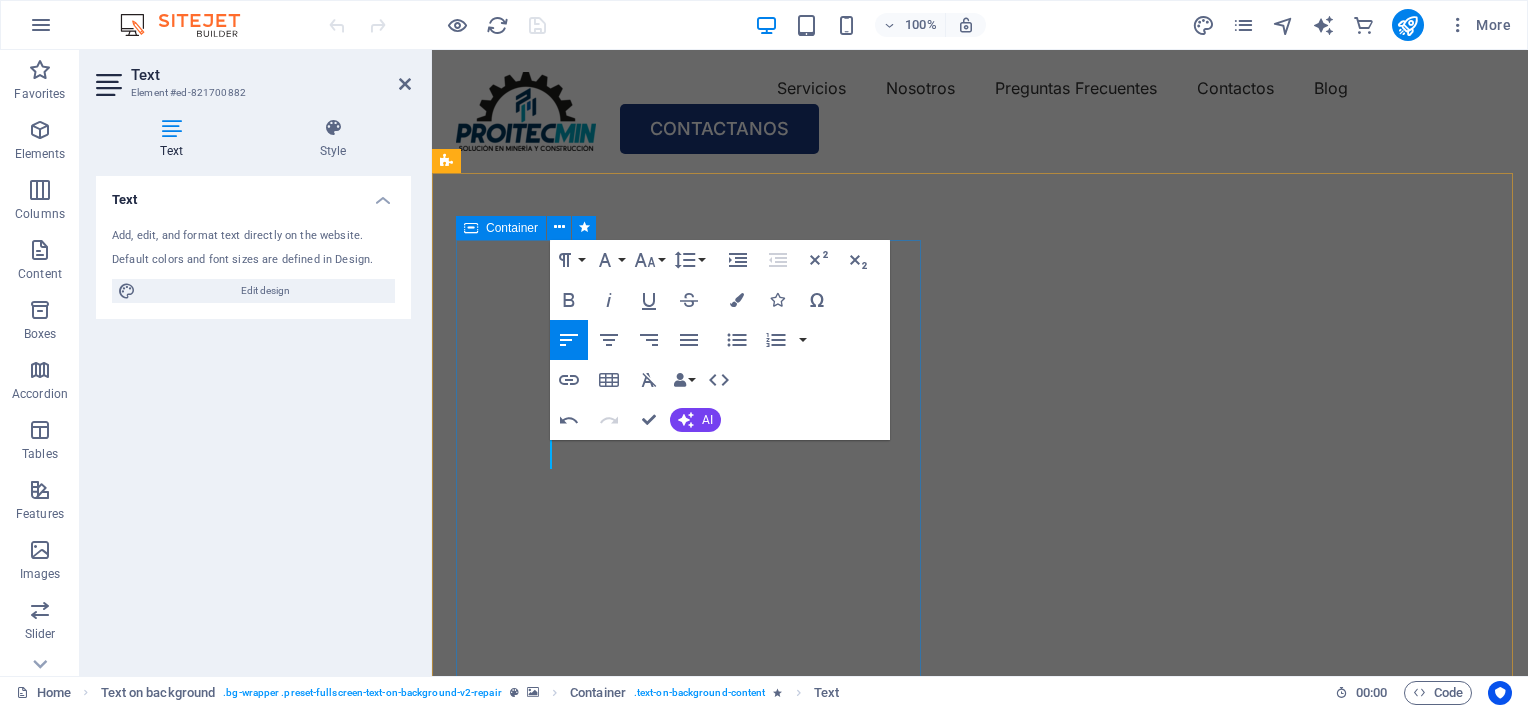 type 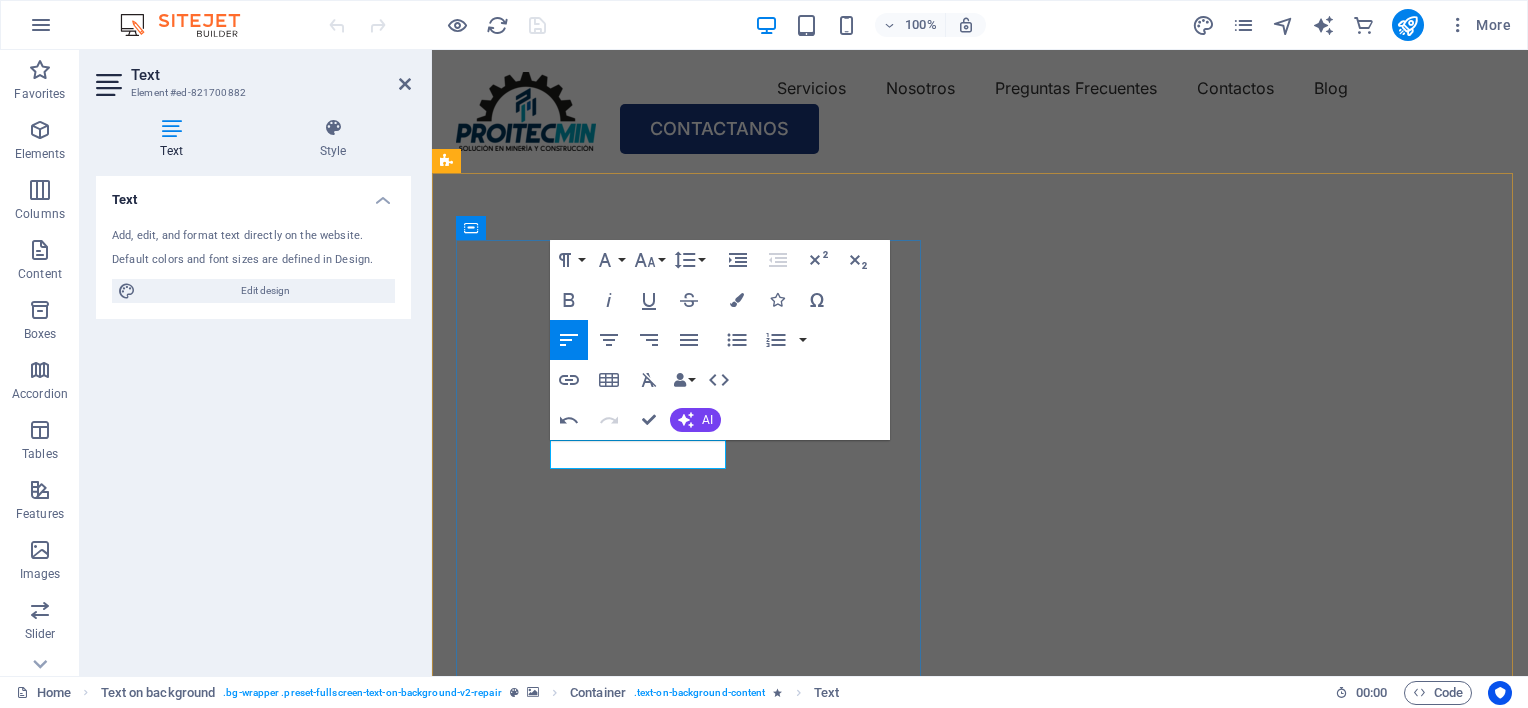click on "Personal Capacitado" at bounding box center (604, 988) 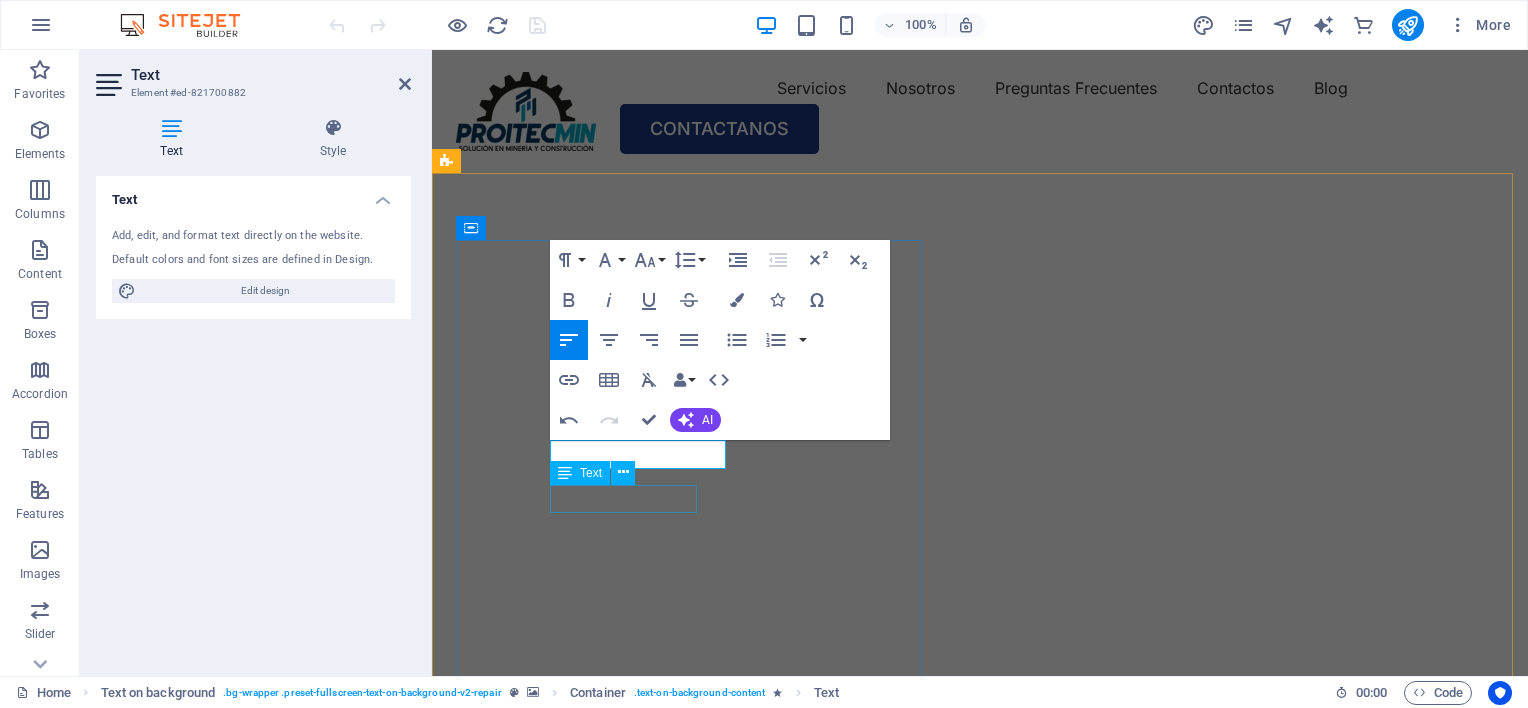 click on "Affordable Prices" at bounding box center (980, 1095) 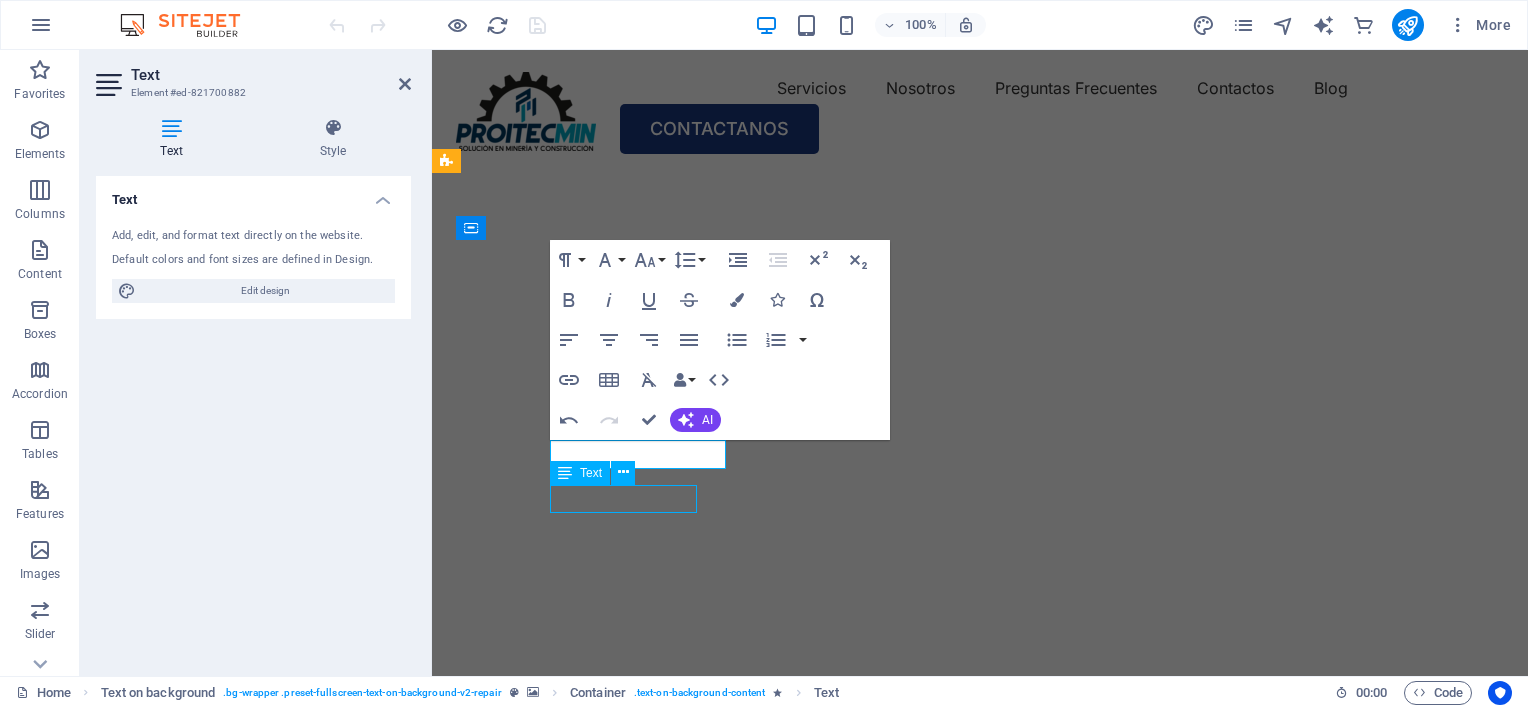 click on "Affordable Prices" at bounding box center [980, 1095] 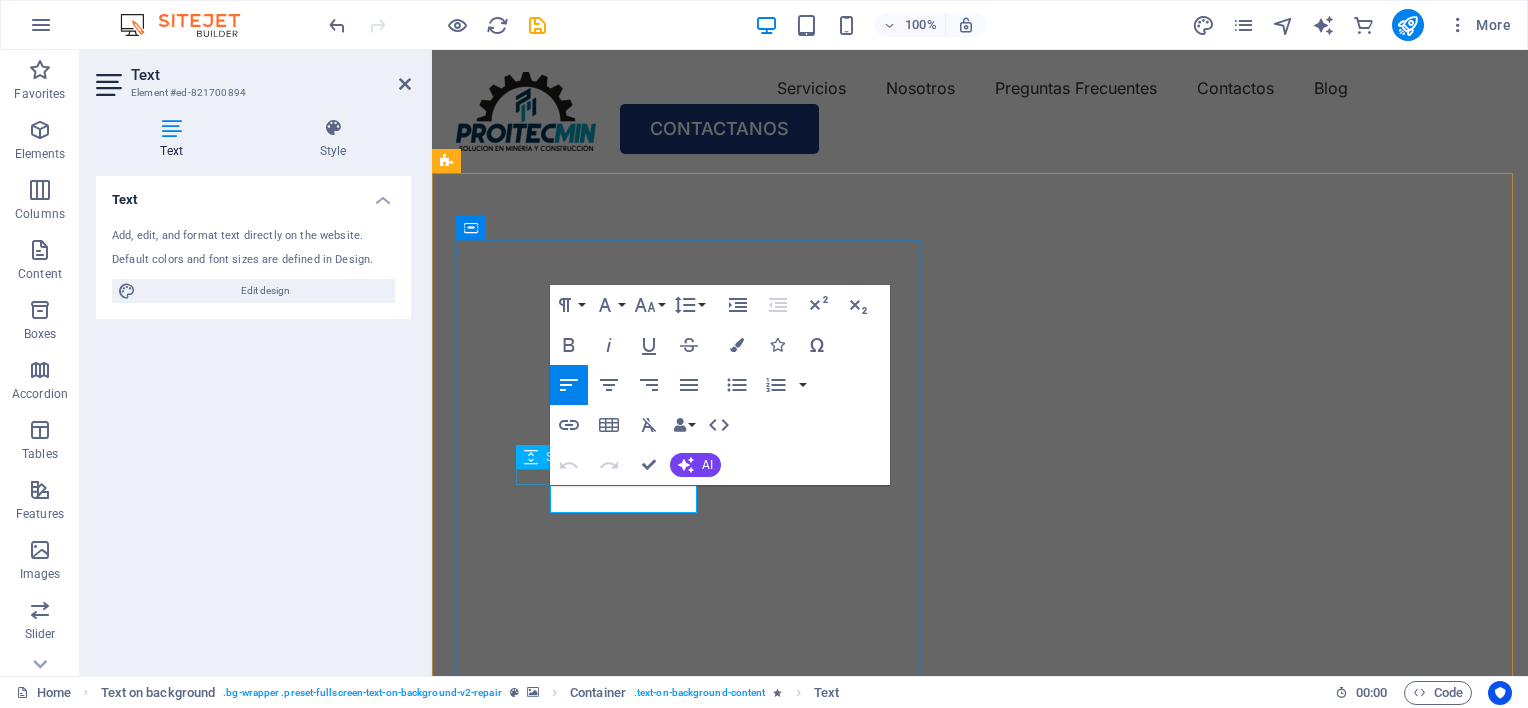 drag, startPoint x: 692, startPoint y: 498, endPoint x: 560, endPoint y: 479, distance: 133.36041 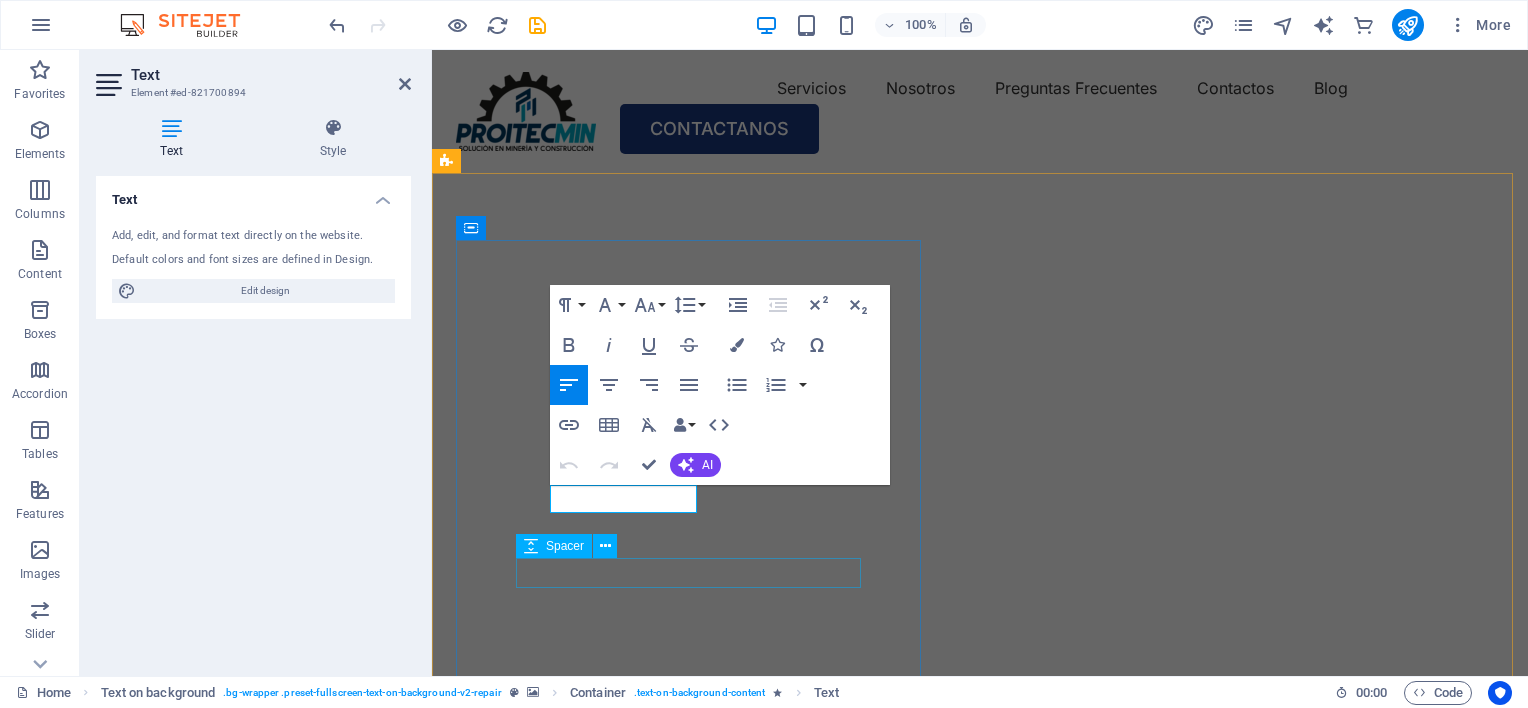 click at bounding box center (980, 1231) 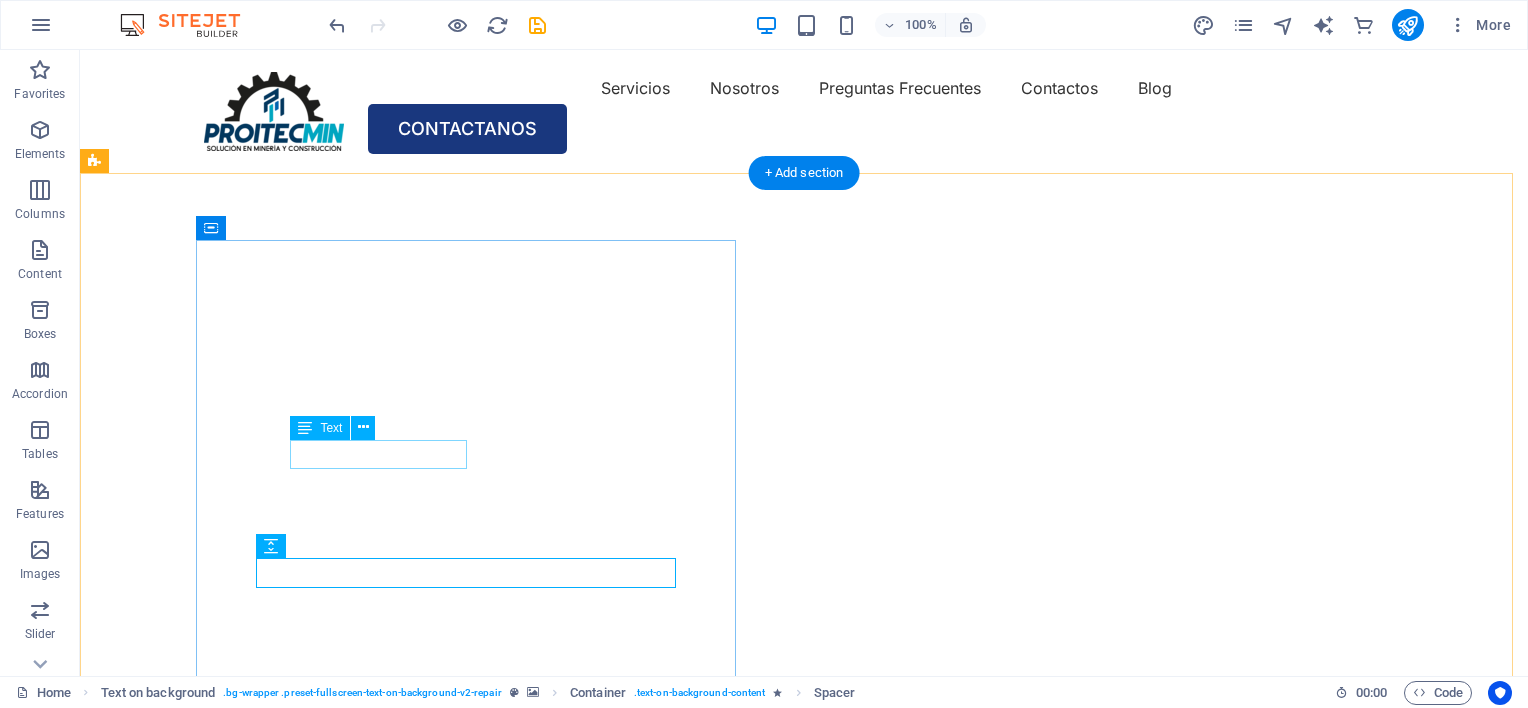 click on "Personal Capacitado" at bounding box center (804, 989) 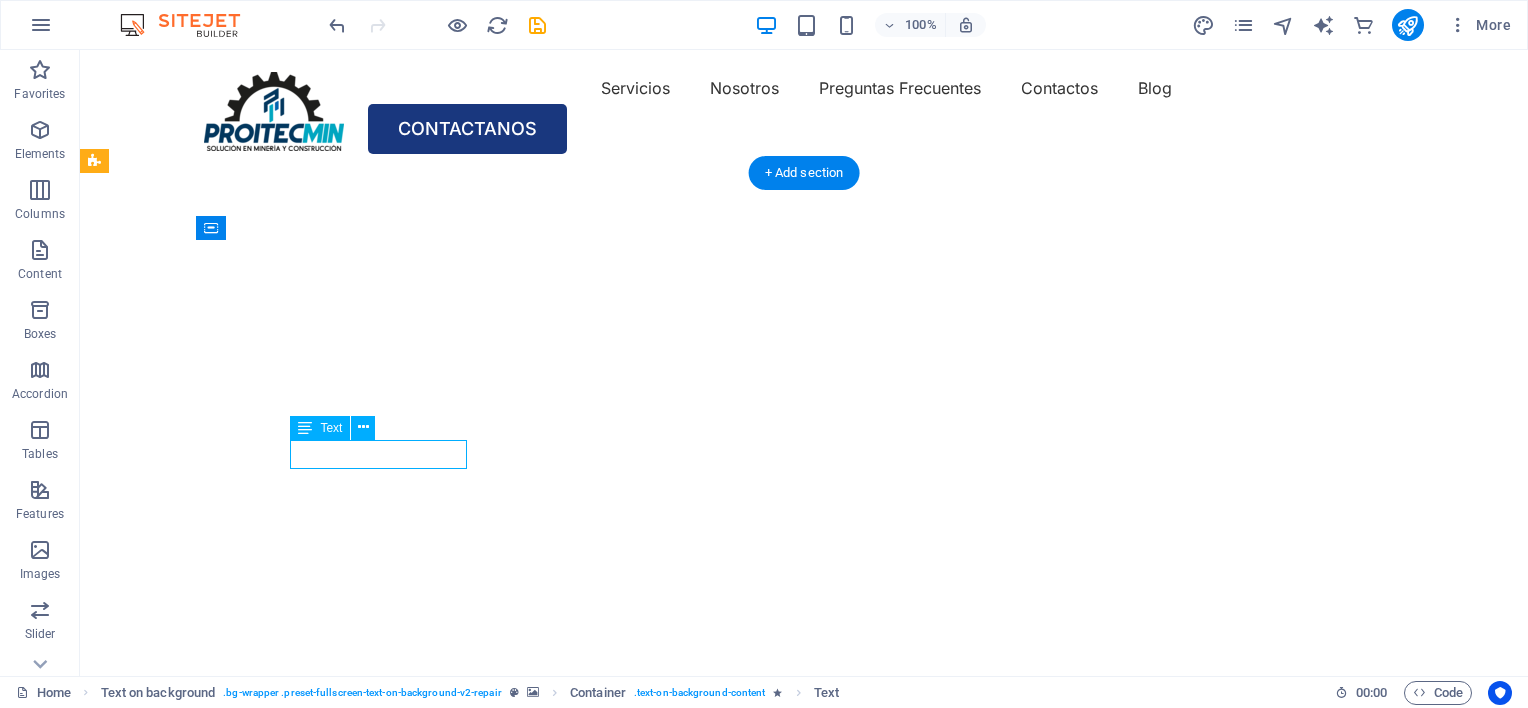 click on "Personal Capacitado" at bounding box center [804, 989] 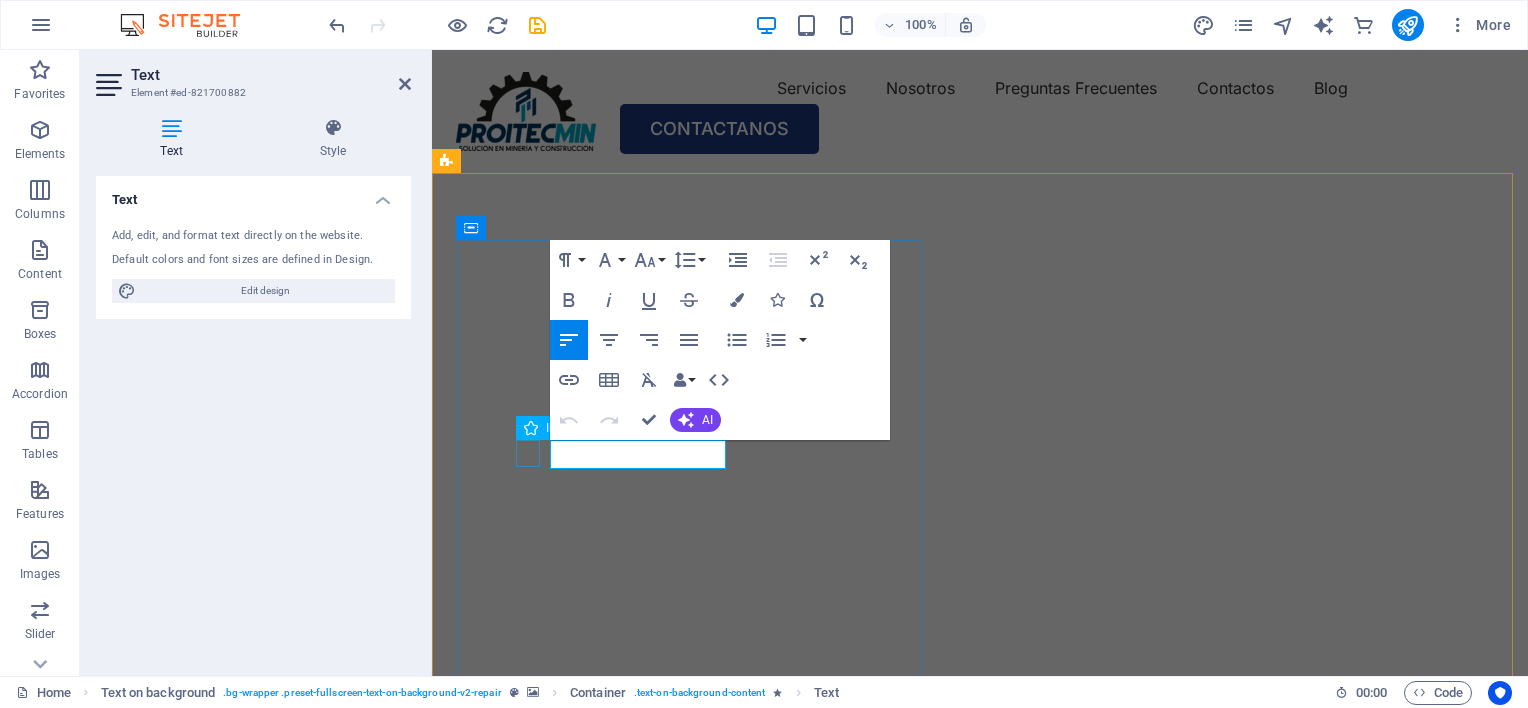 drag, startPoint x: 627, startPoint y: 456, endPoint x: 536, endPoint y: 459, distance: 91.04944 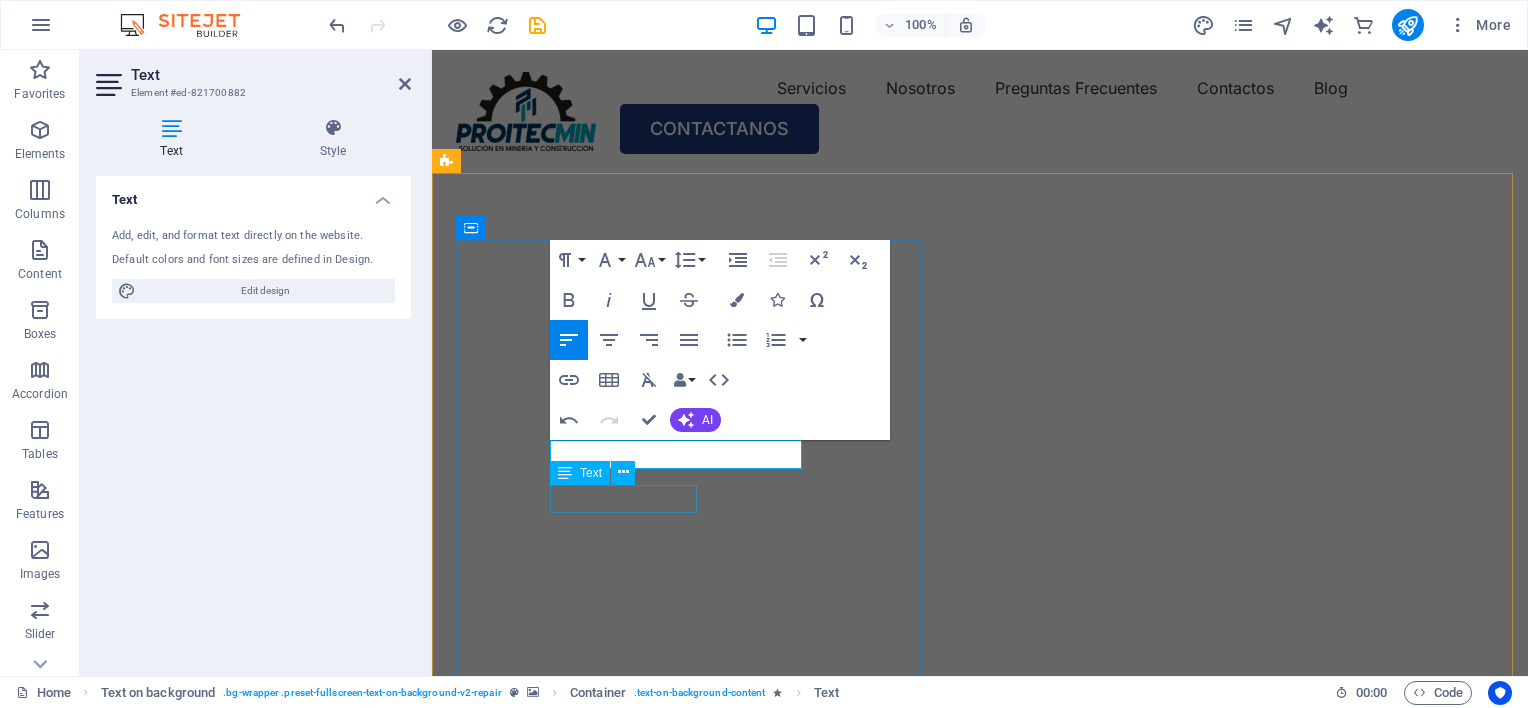 click on "Affordable Prices" at bounding box center (980, 1095) 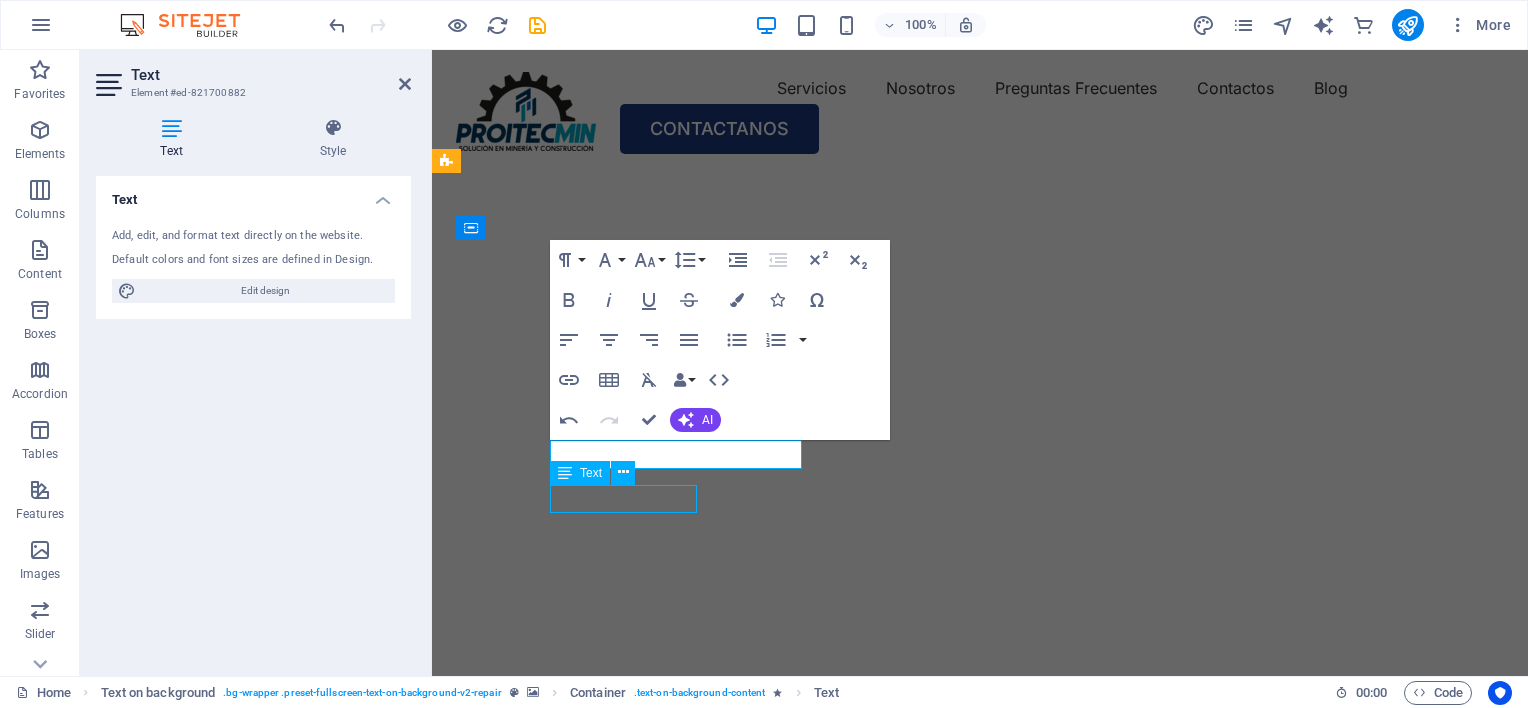 click on "Affordable Prices" at bounding box center [980, 1095] 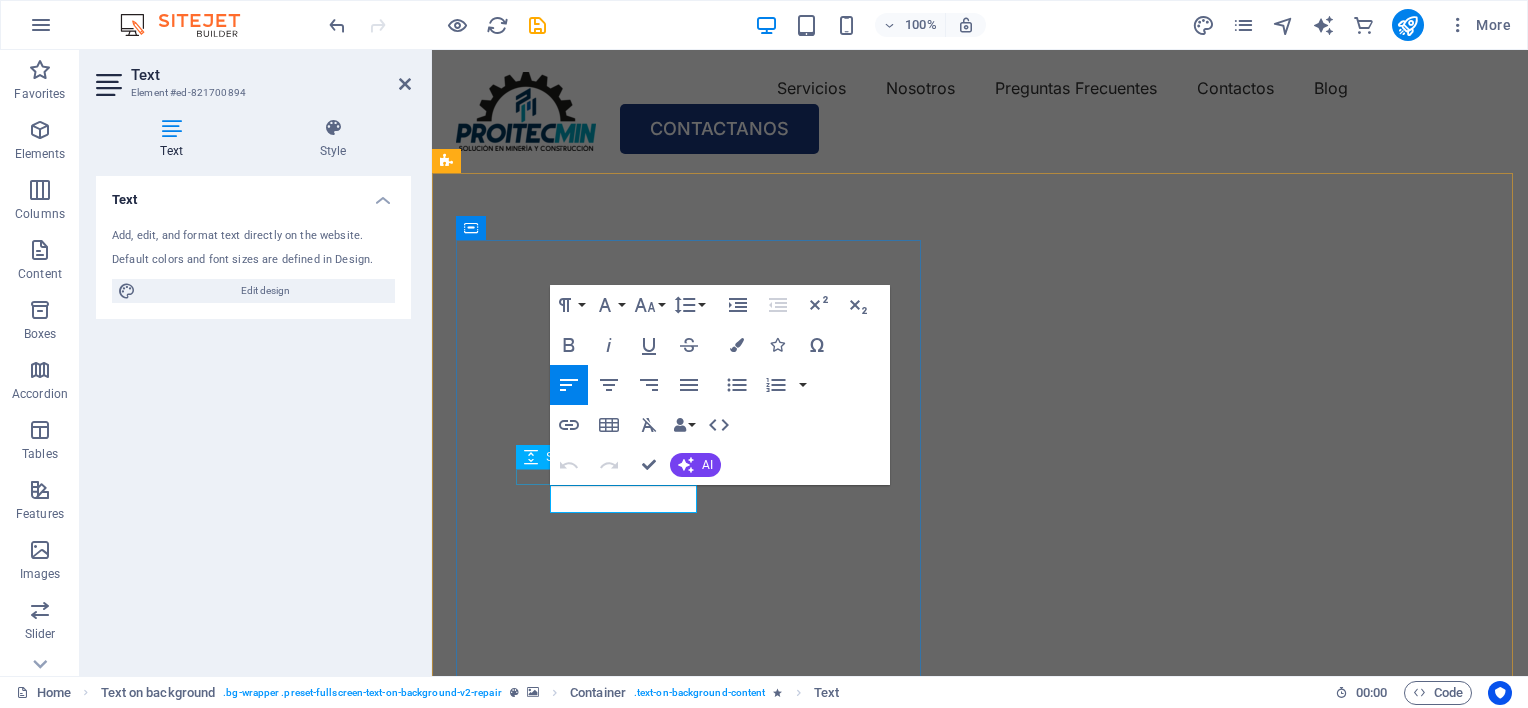 drag, startPoint x: 692, startPoint y: 495, endPoint x: 540, endPoint y: 473, distance: 153.58385 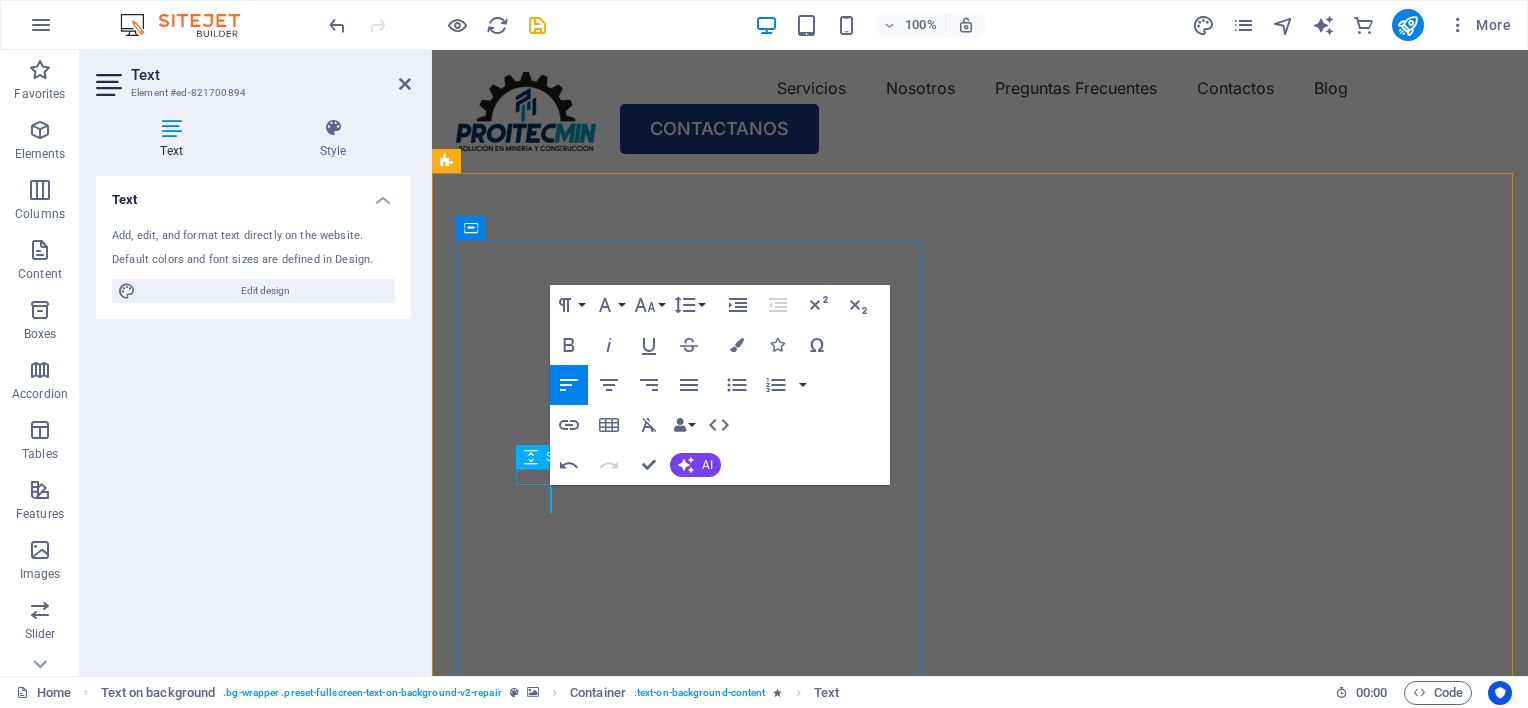 type 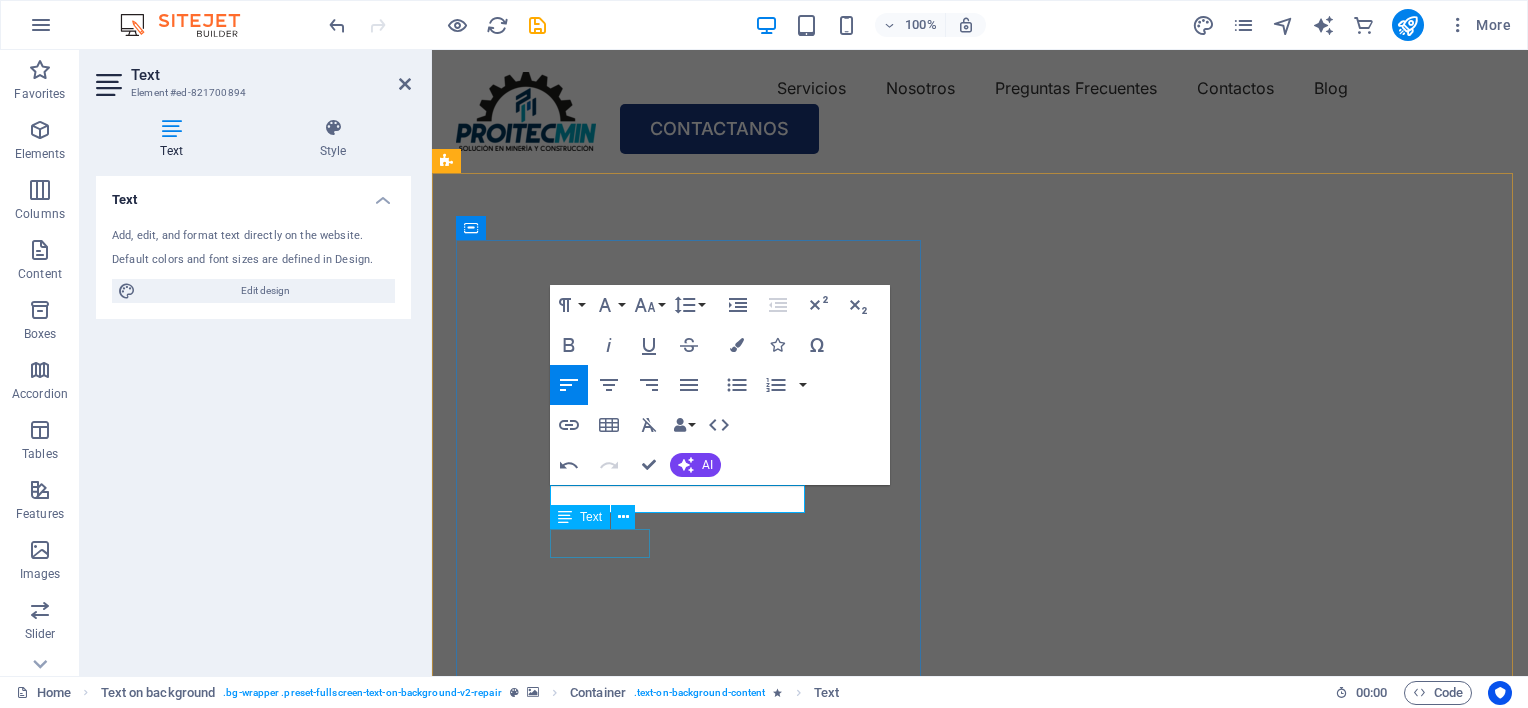 click on "Fast repairs" at bounding box center [980, 1201] 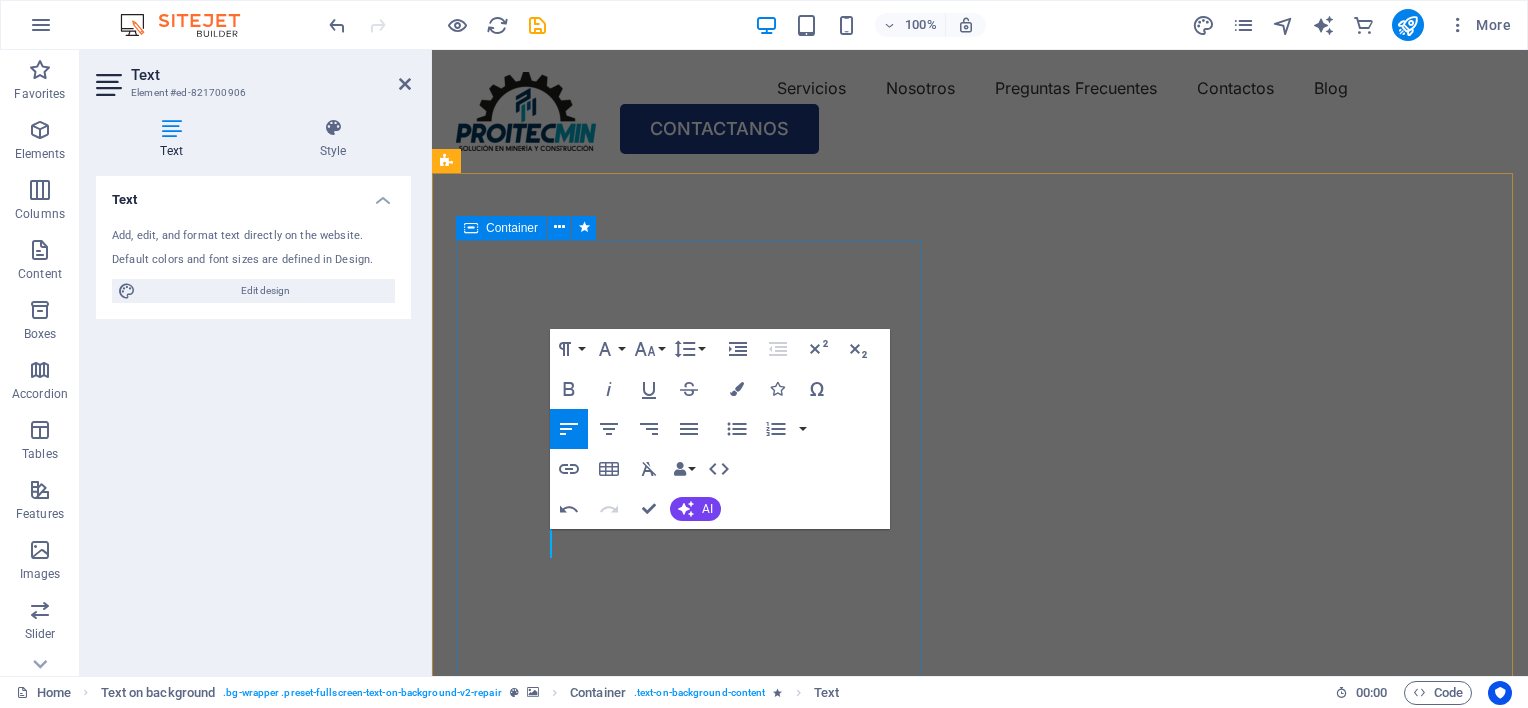 type 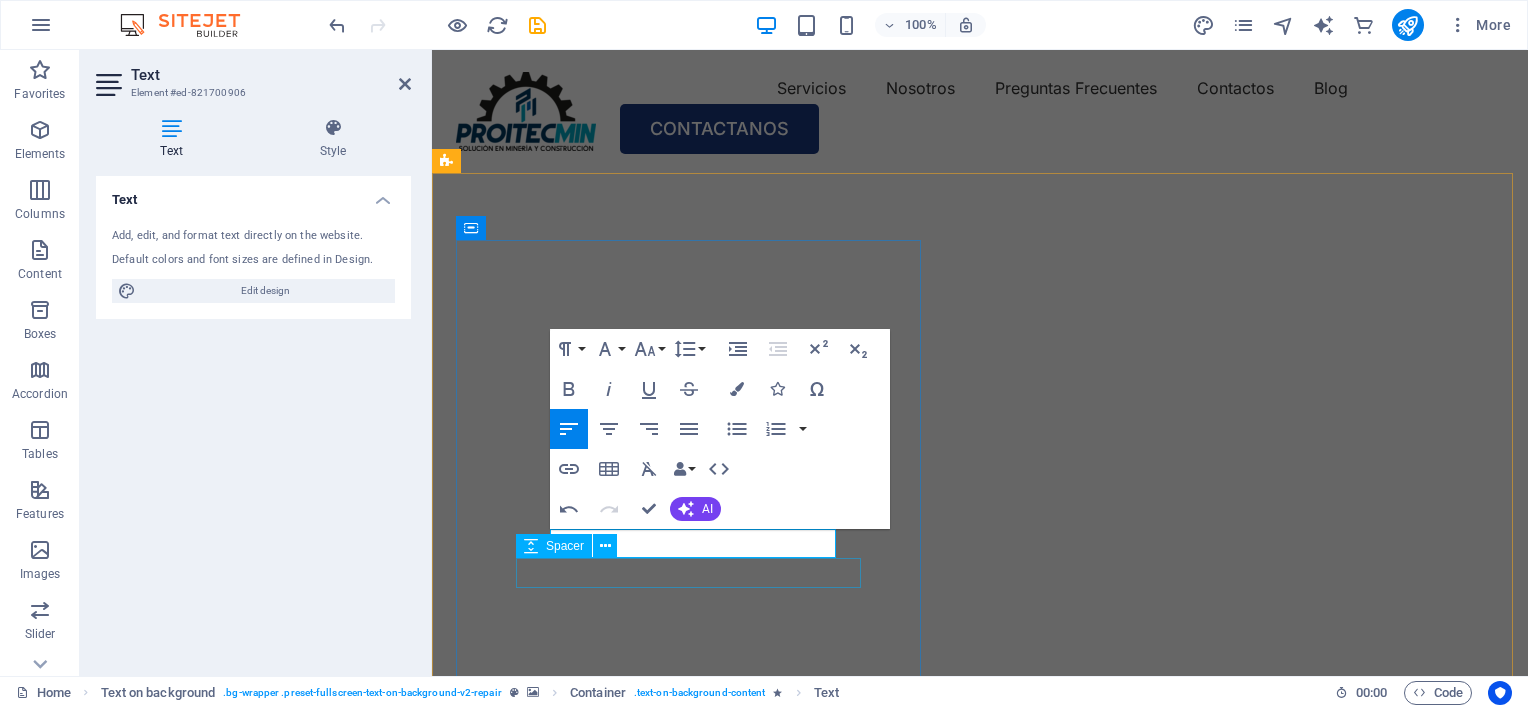 click at bounding box center (980, 1231) 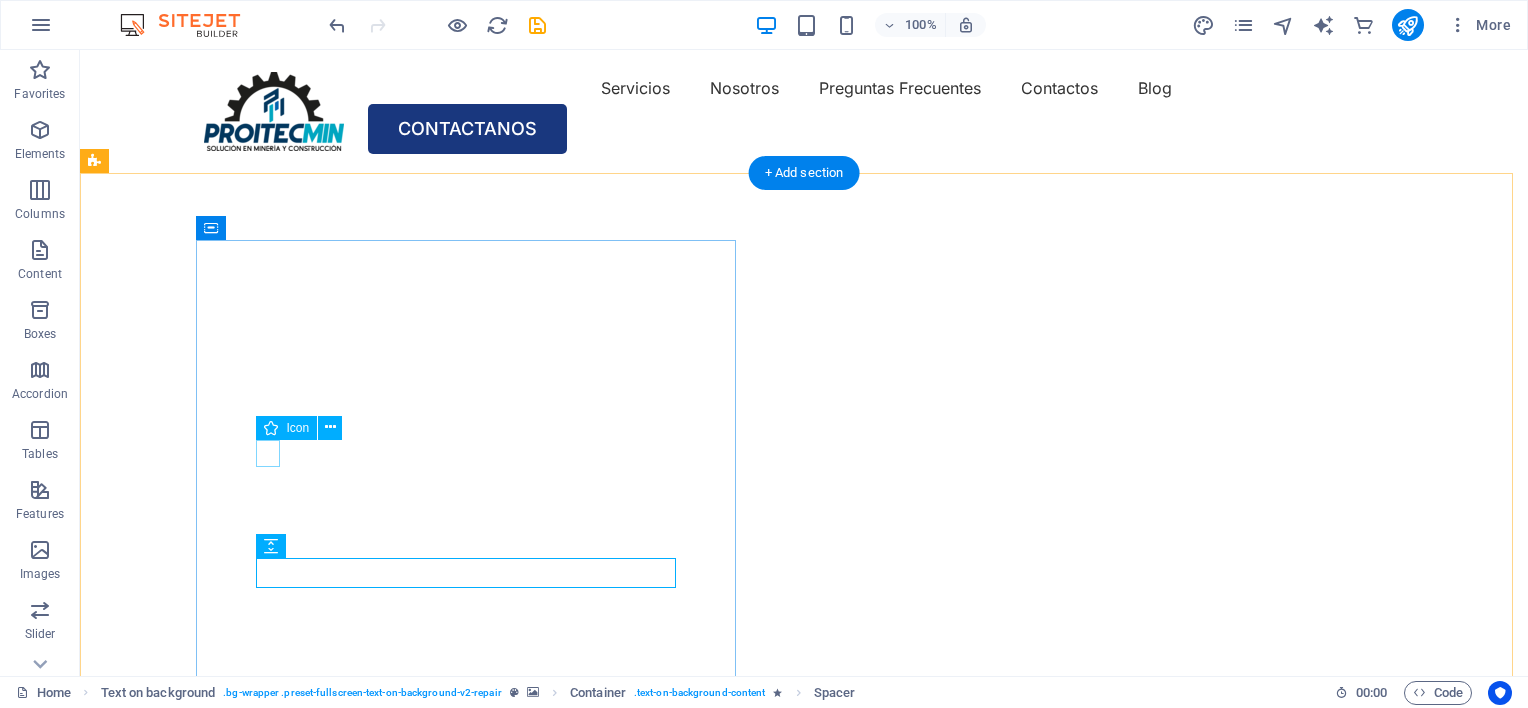 click at bounding box center (804, 930) 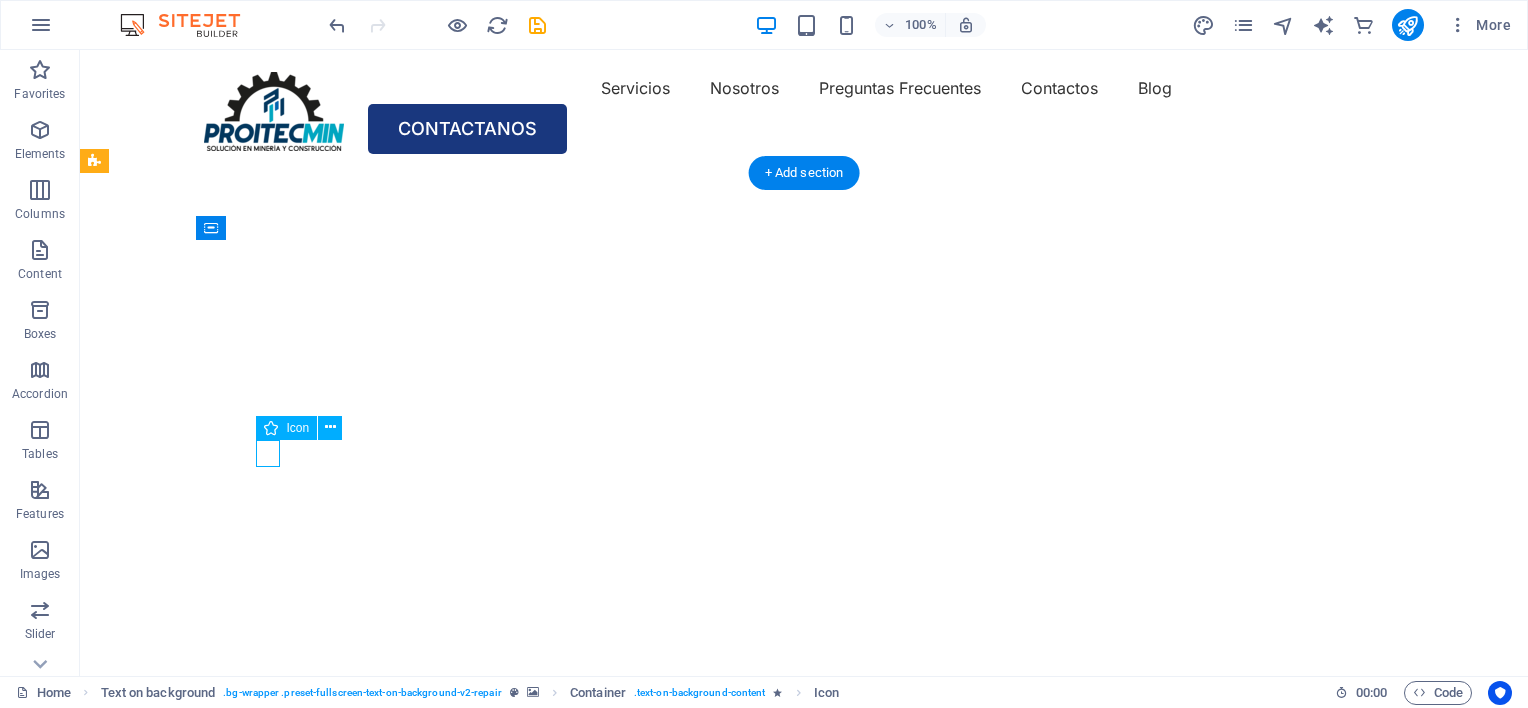 click at bounding box center (804, 930) 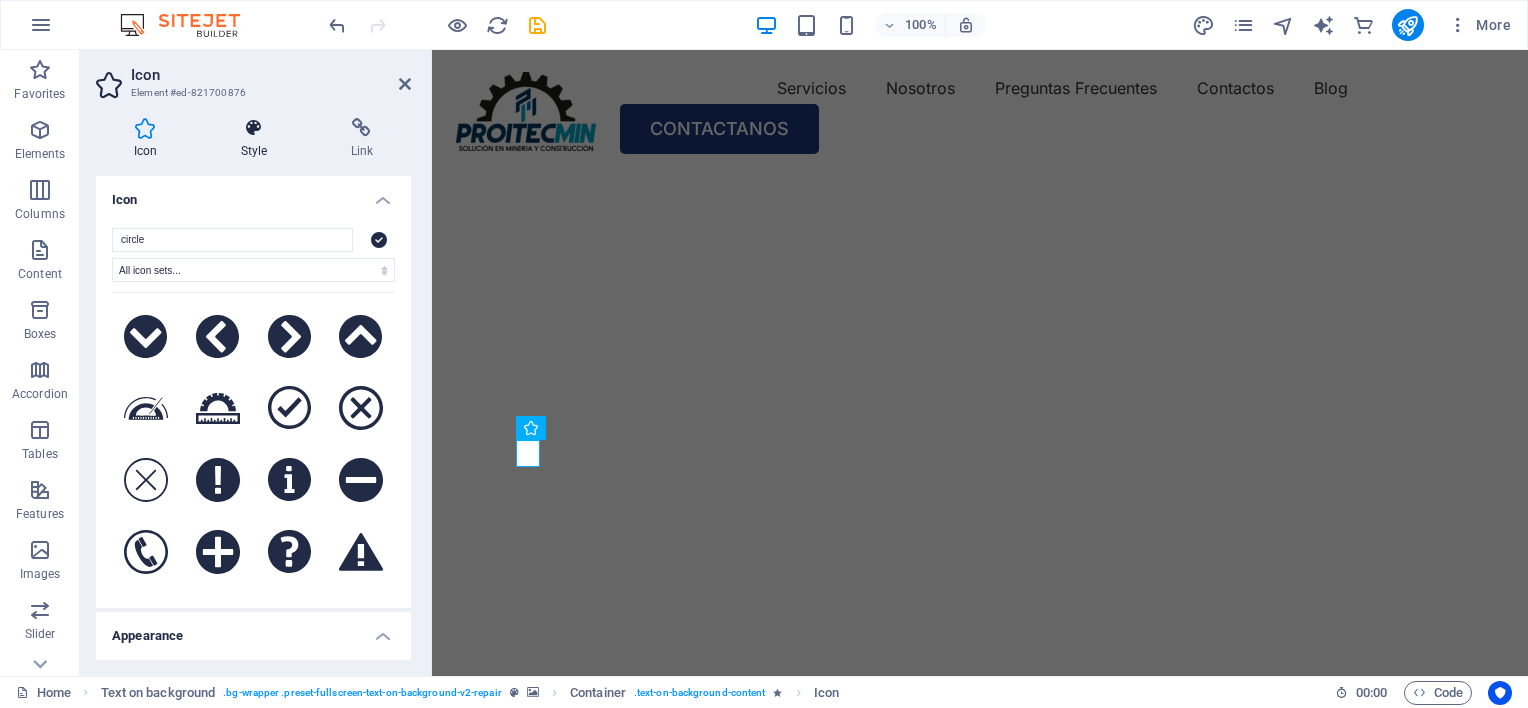 click at bounding box center [254, 128] 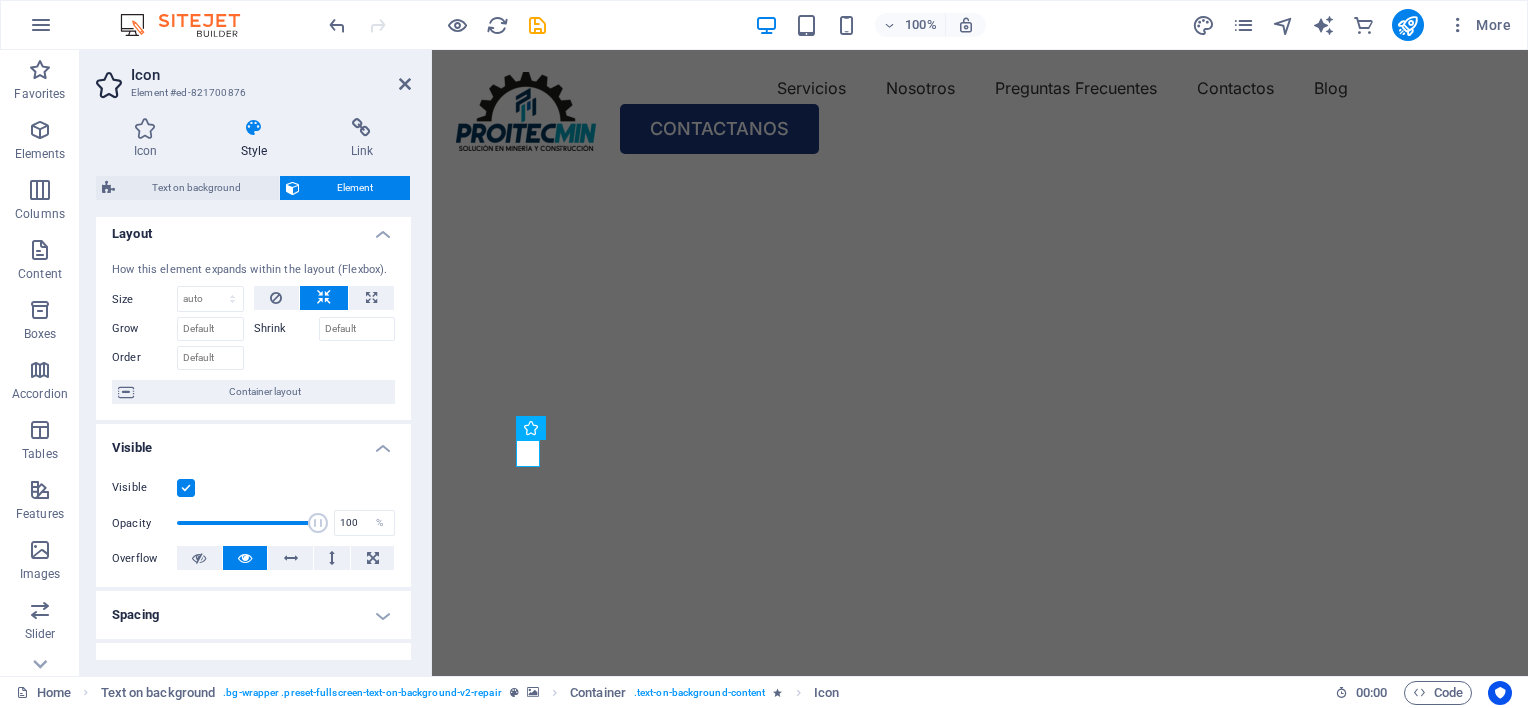 scroll, scrollTop: 0, scrollLeft: 0, axis: both 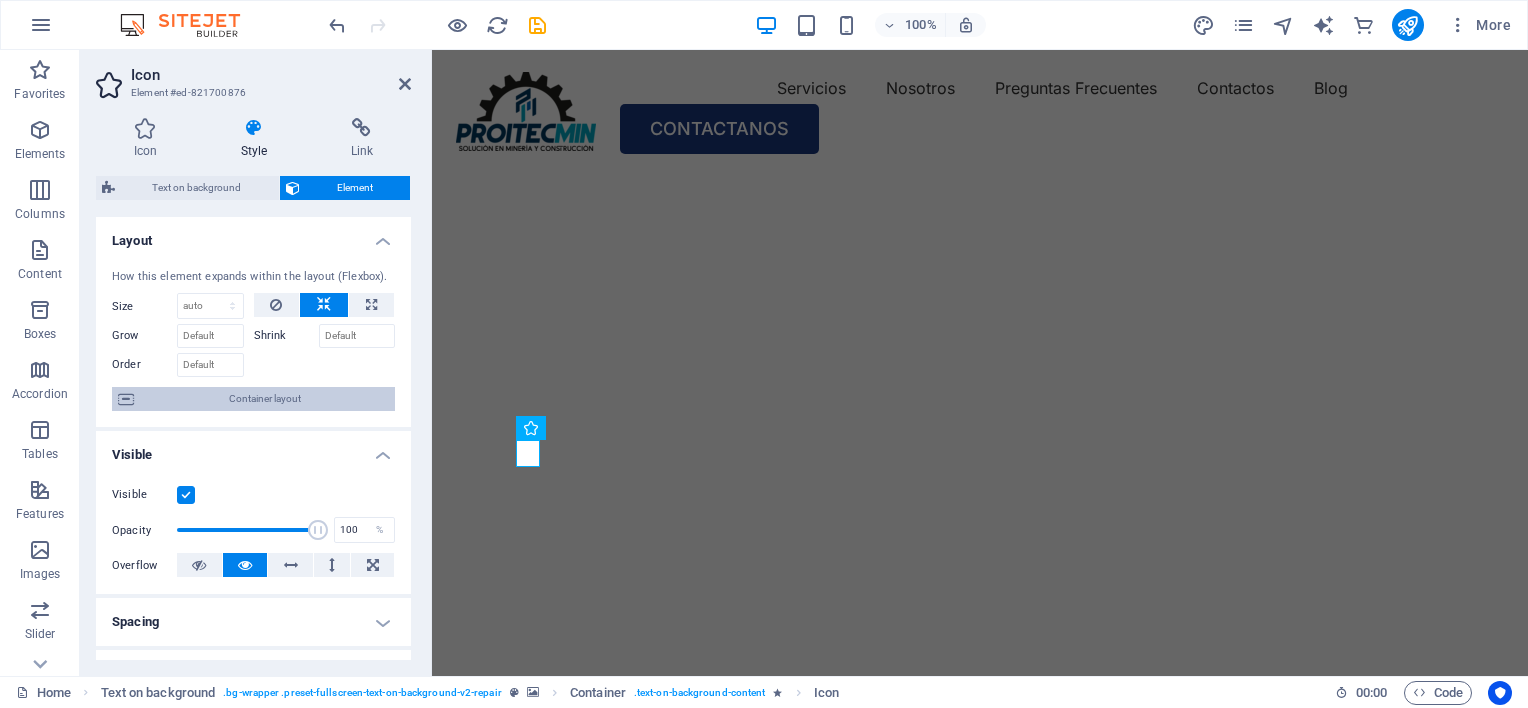 click on "Container layout" at bounding box center (264, 399) 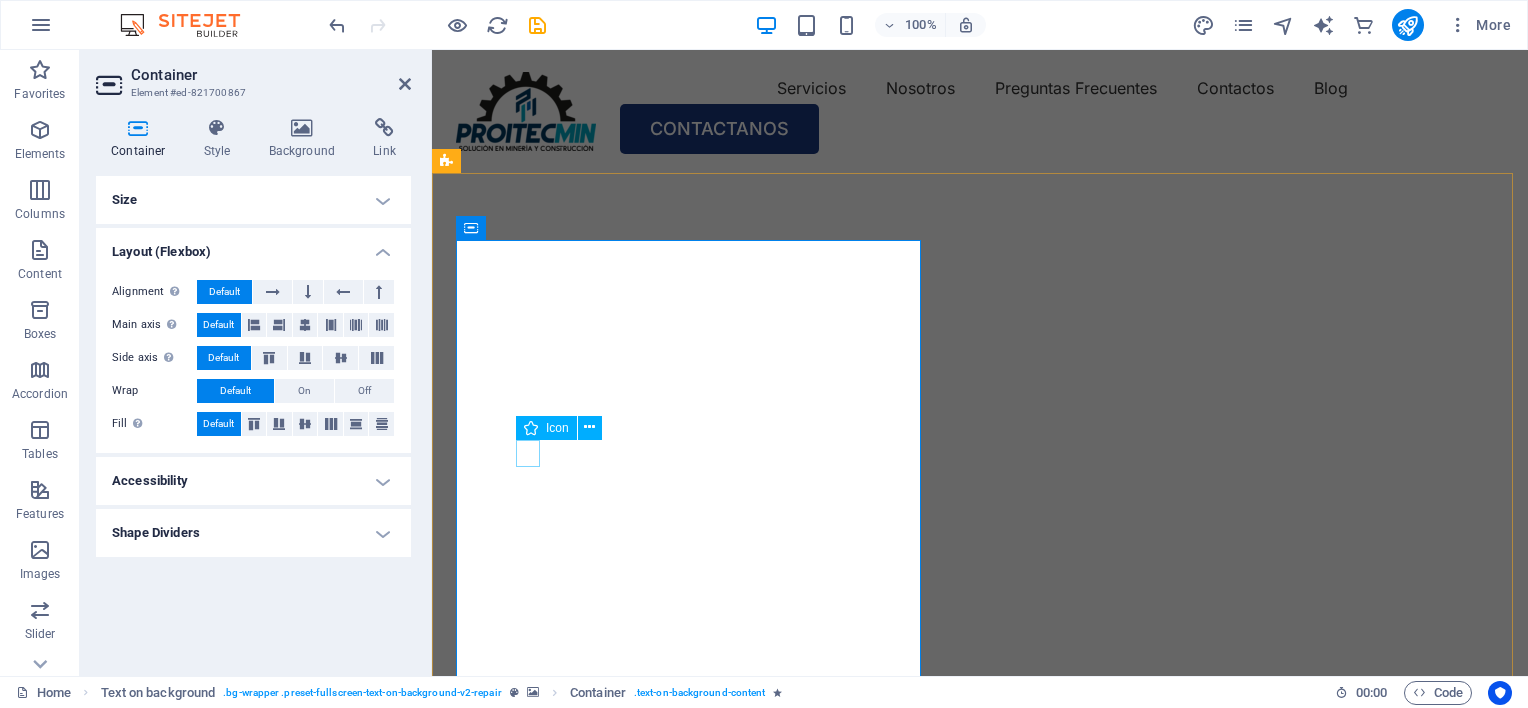 click at bounding box center (980, 930) 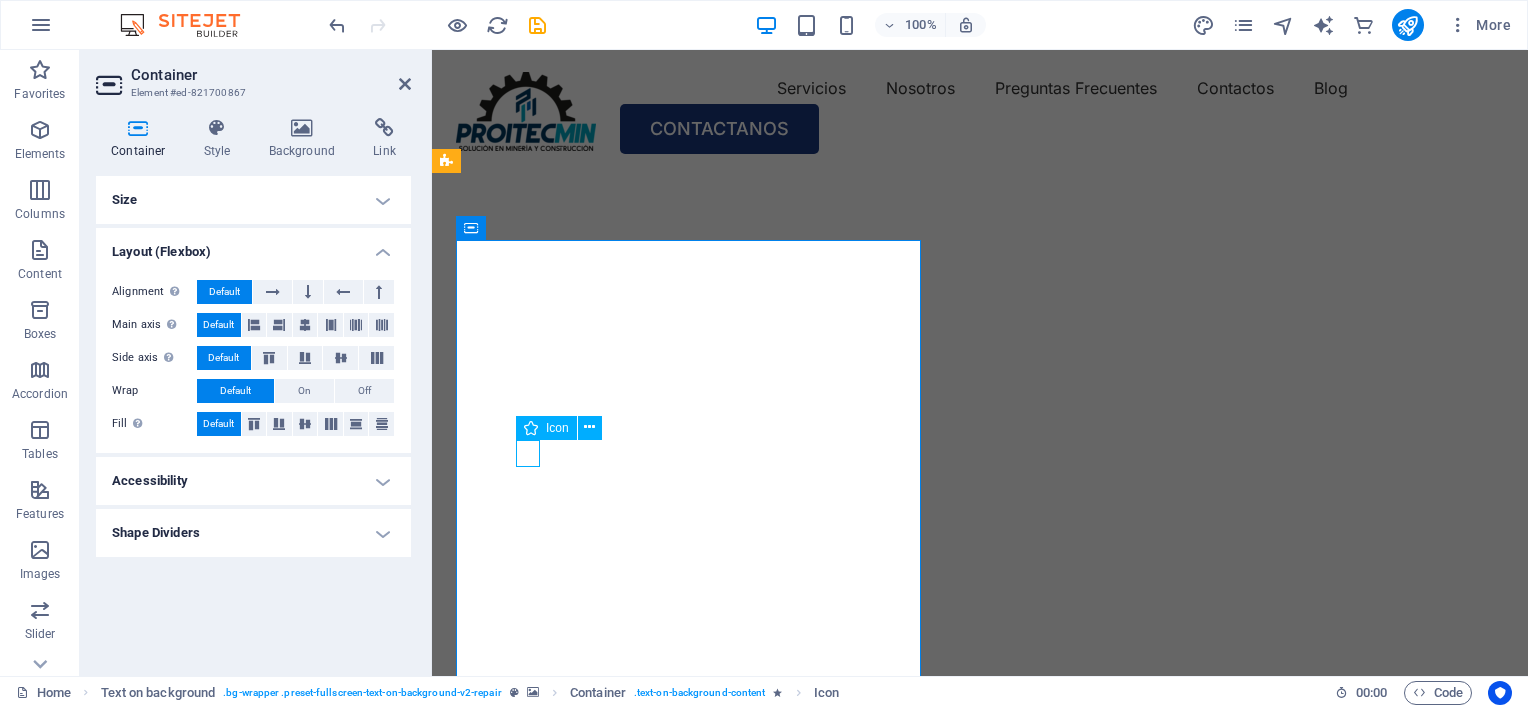 click at bounding box center [980, 930] 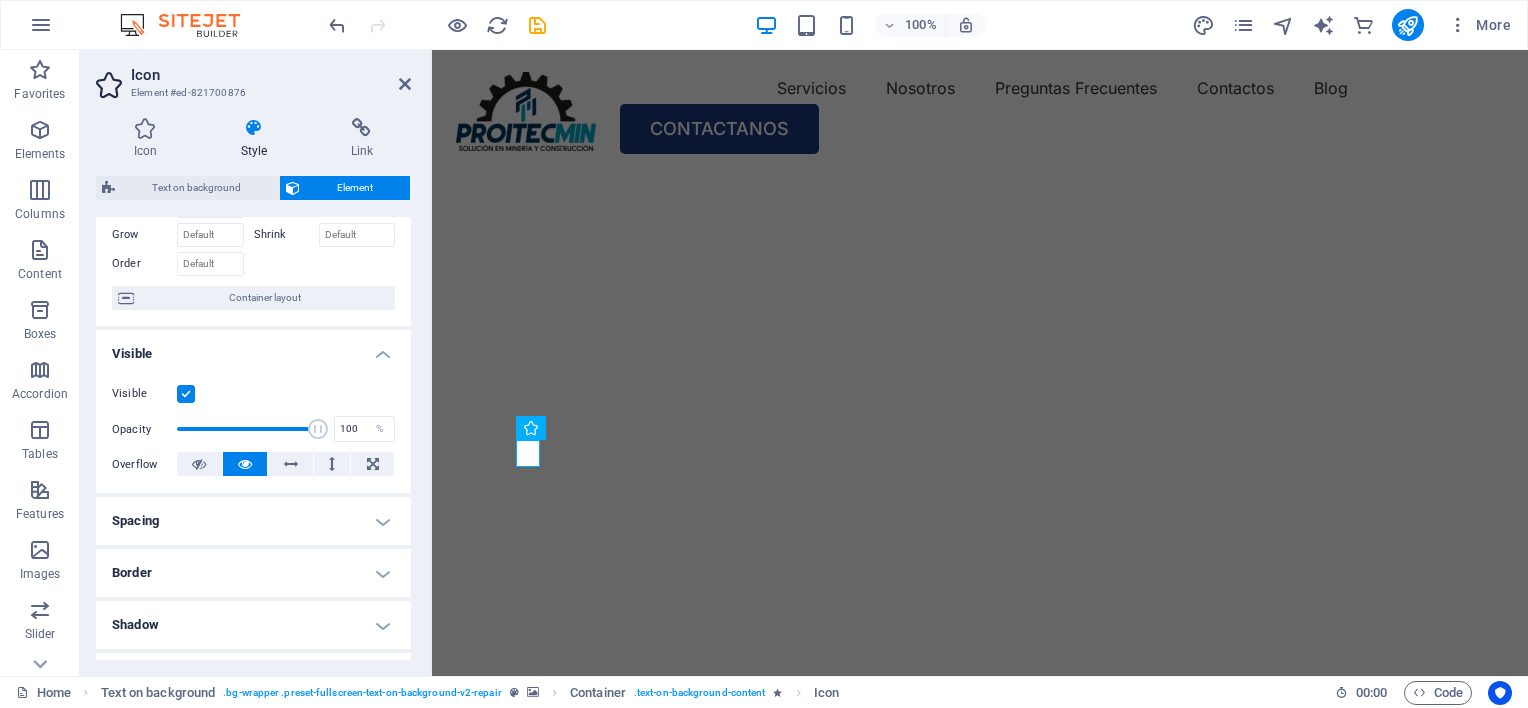 scroll, scrollTop: 200, scrollLeft: 0, axis: vertical 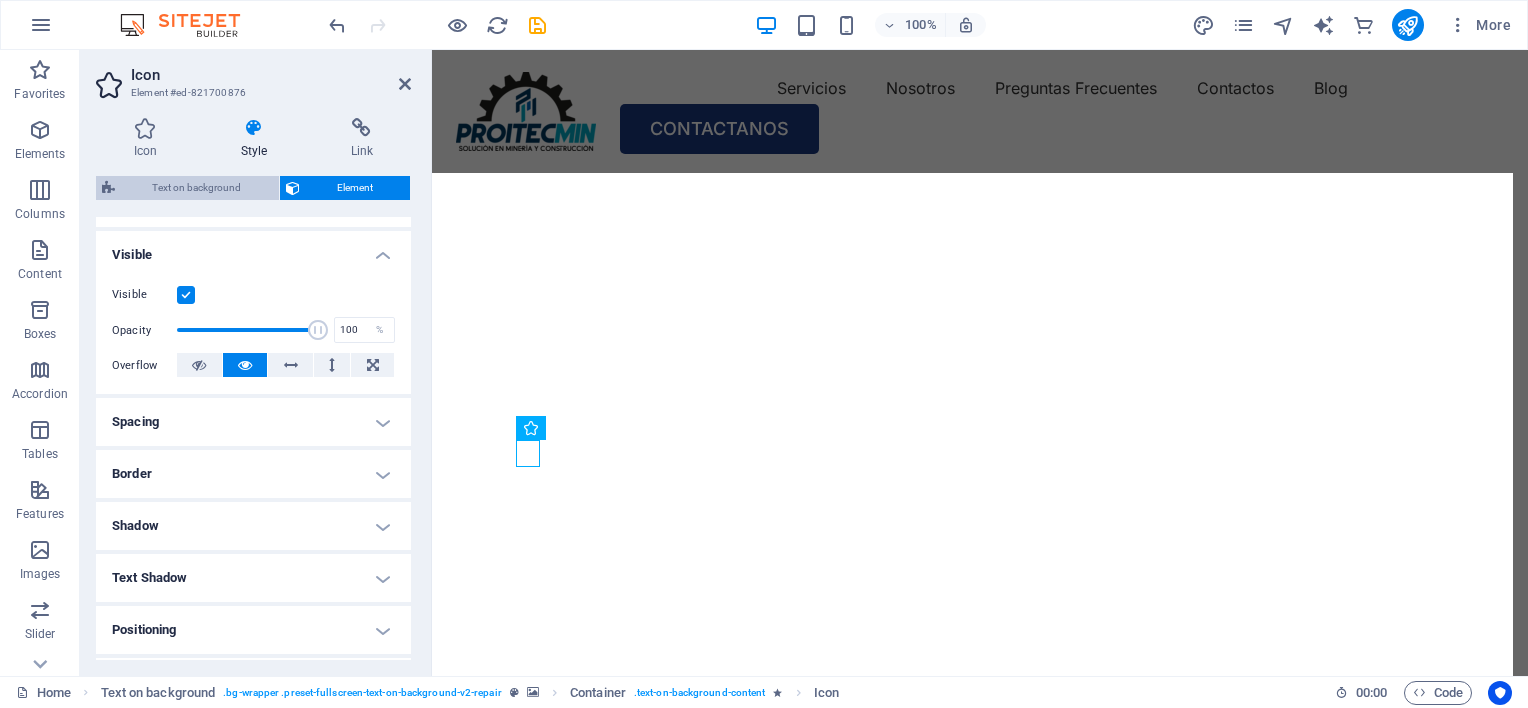 click on "Text on background" at bounding box center (197, 188) 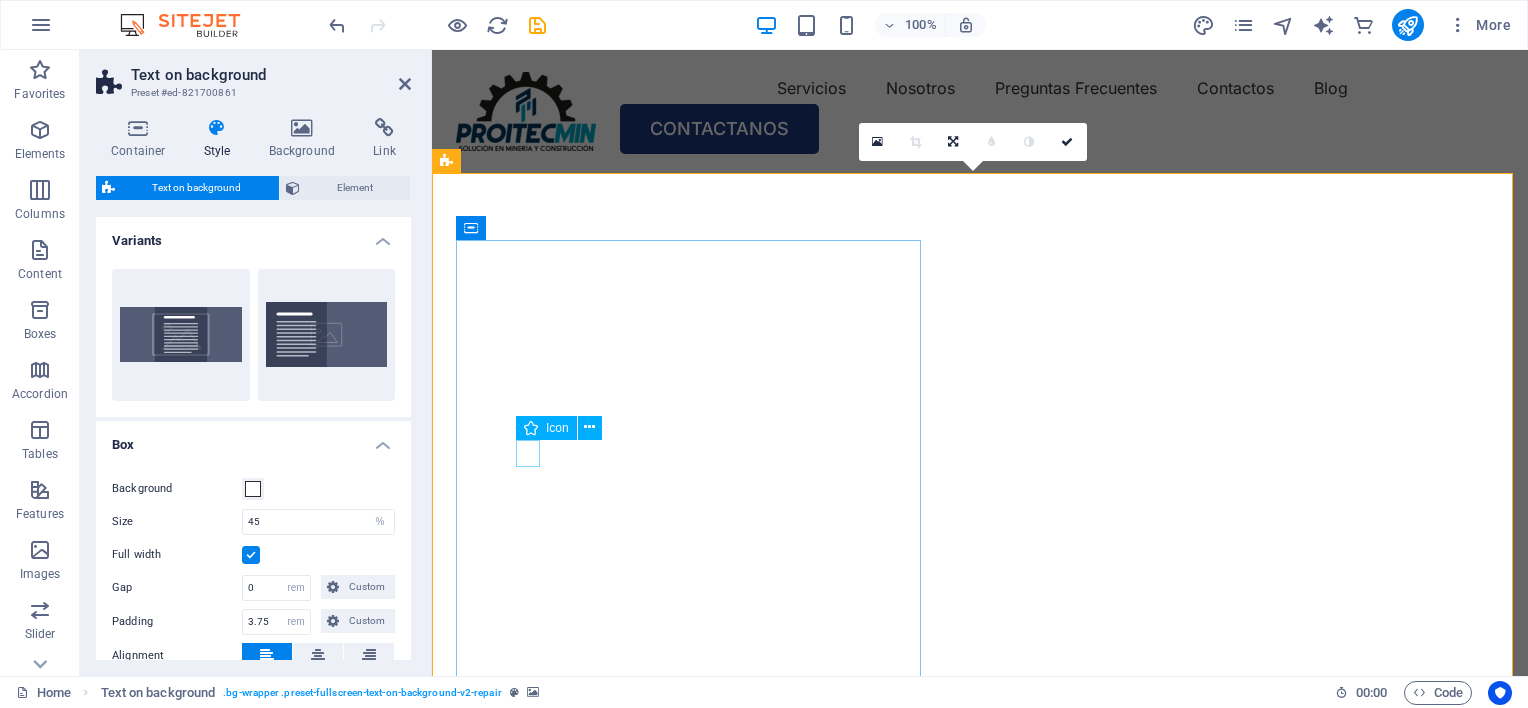 click at bounding box center [980, 930] 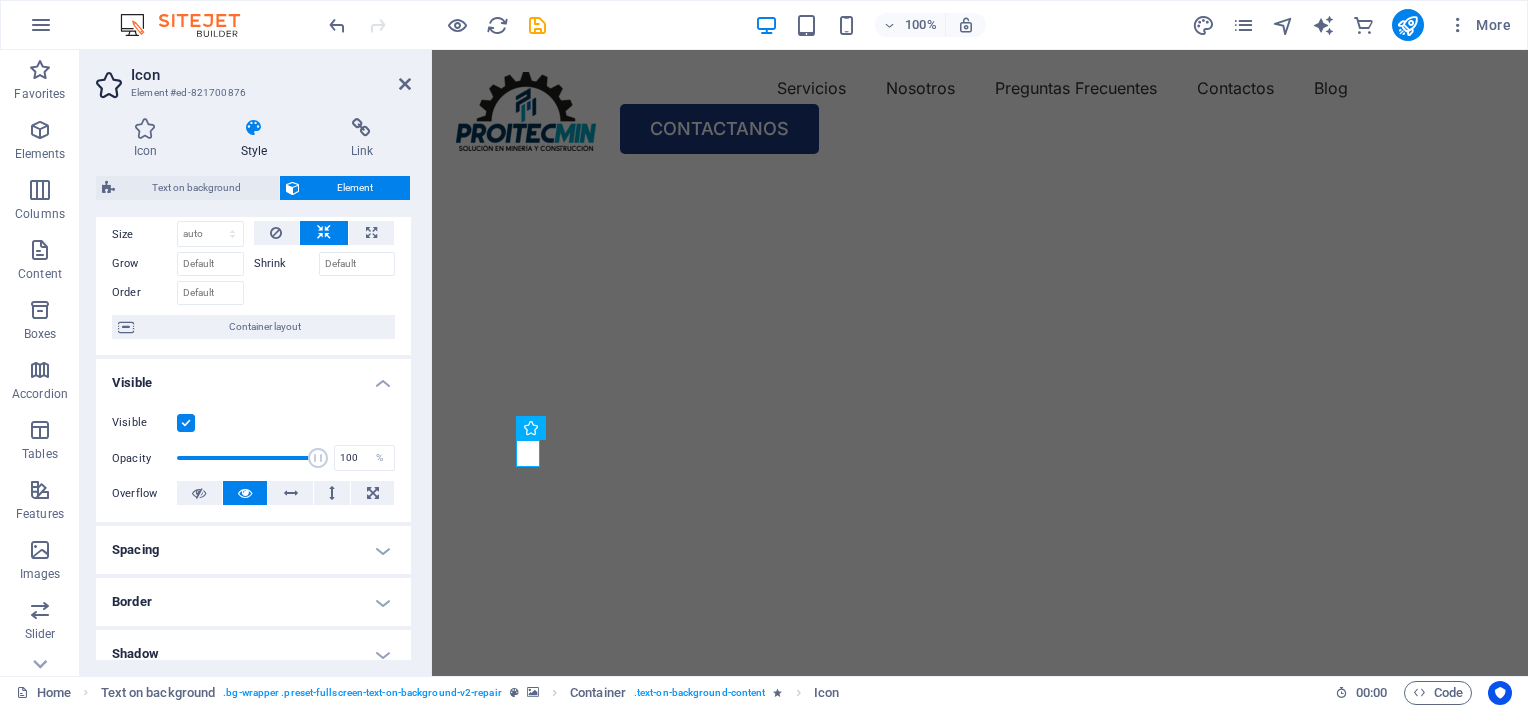scroll, scrollTop: 0, scrollLeft: 0, axis: both 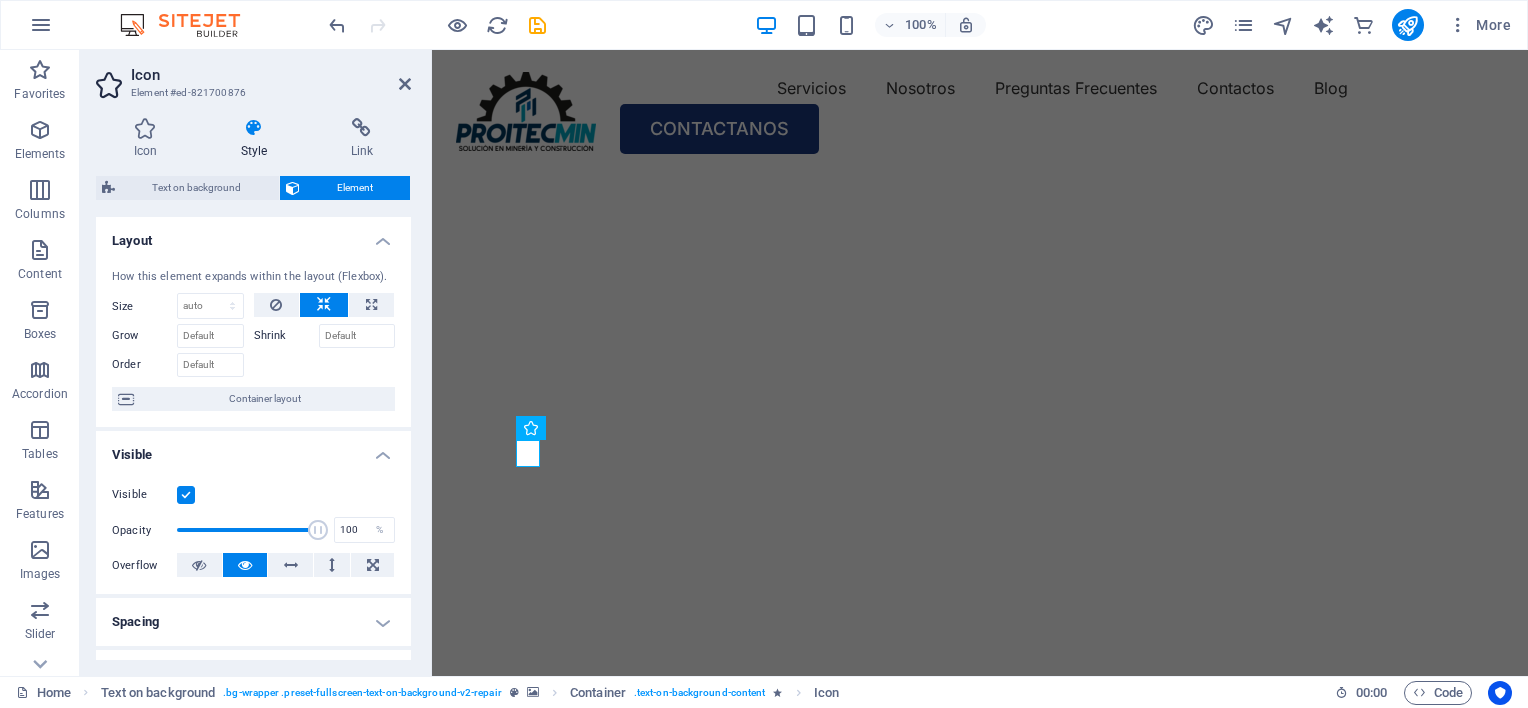 click at bounding box center (-109, 176) 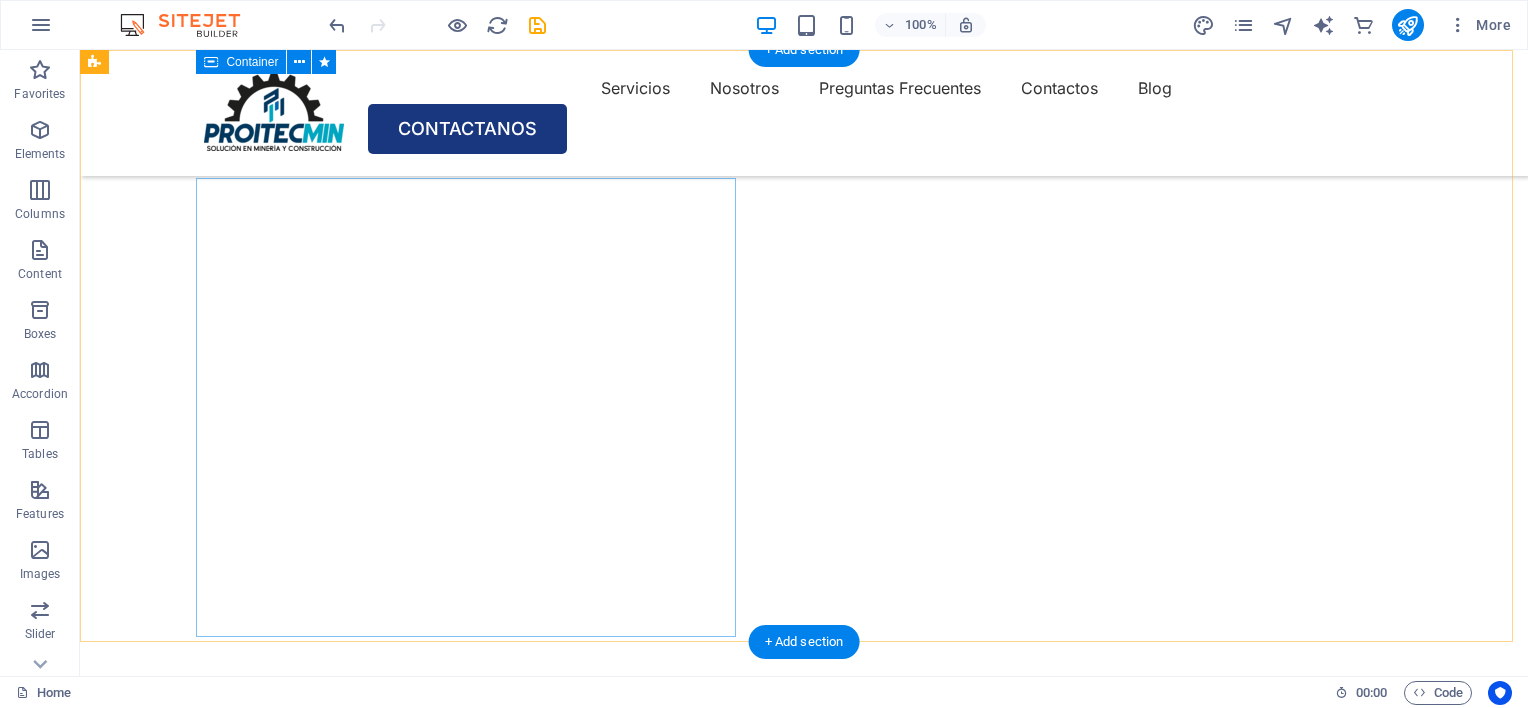 scroll, scrollTop: 0, scrollLeft: 0, axis: both 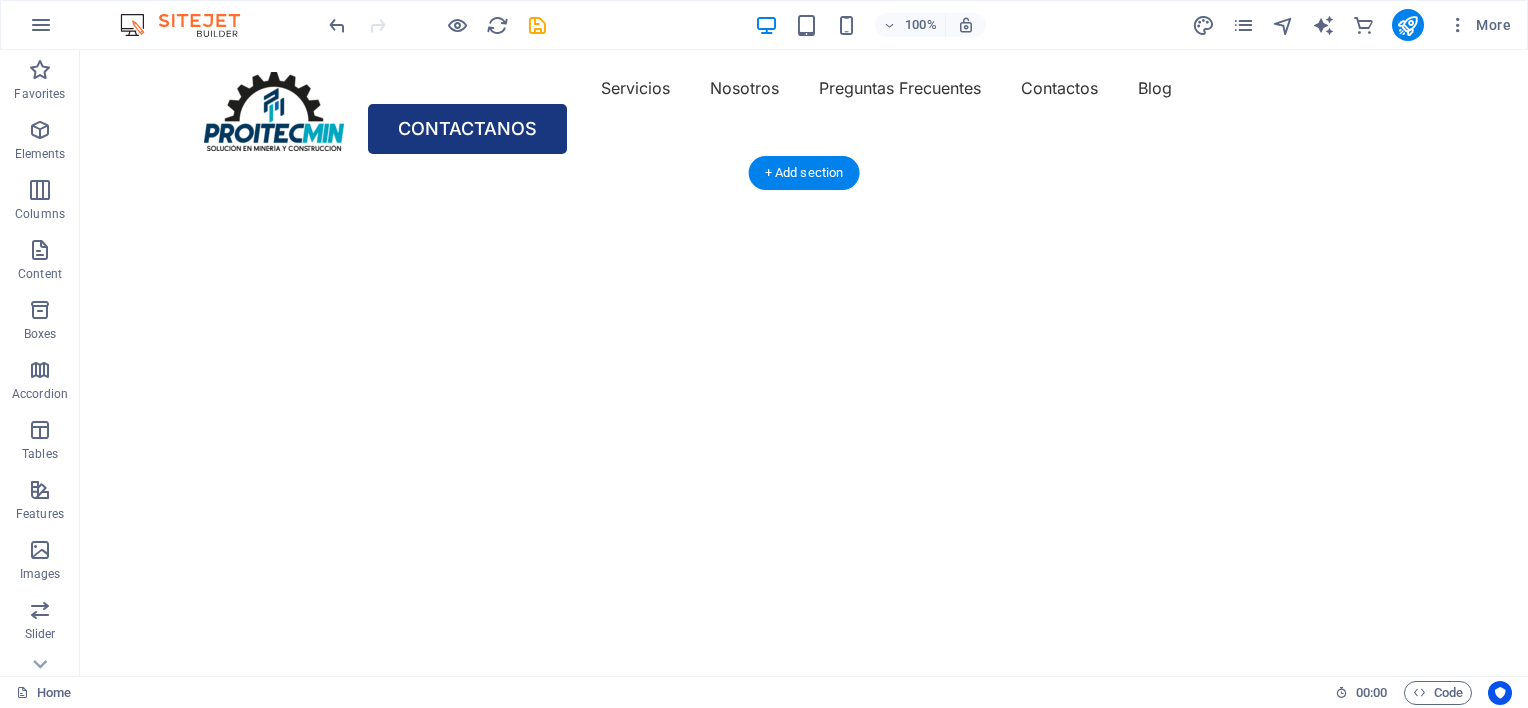 click at bounding box center [-637, 176] 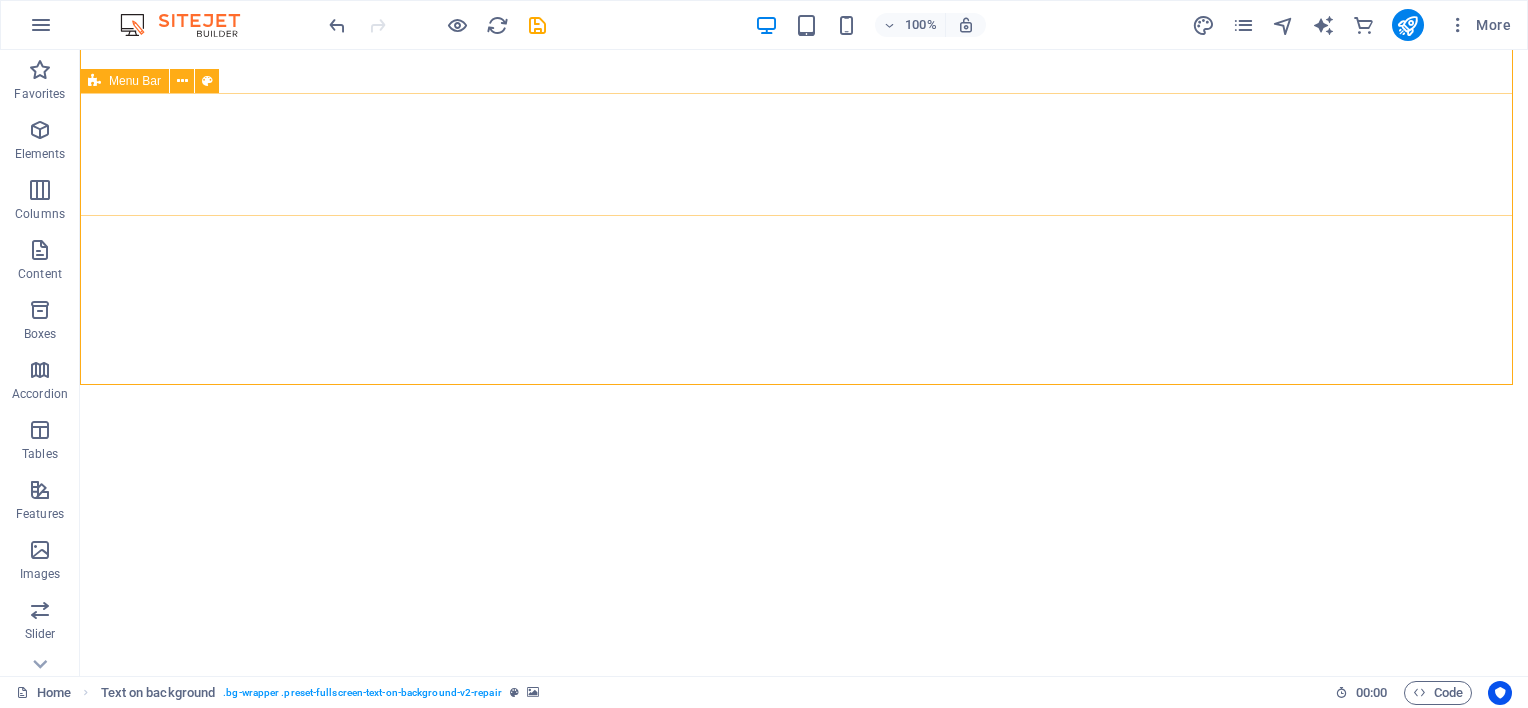 scroll, scrollTop: 0, scrollLeft: 0, axis: both 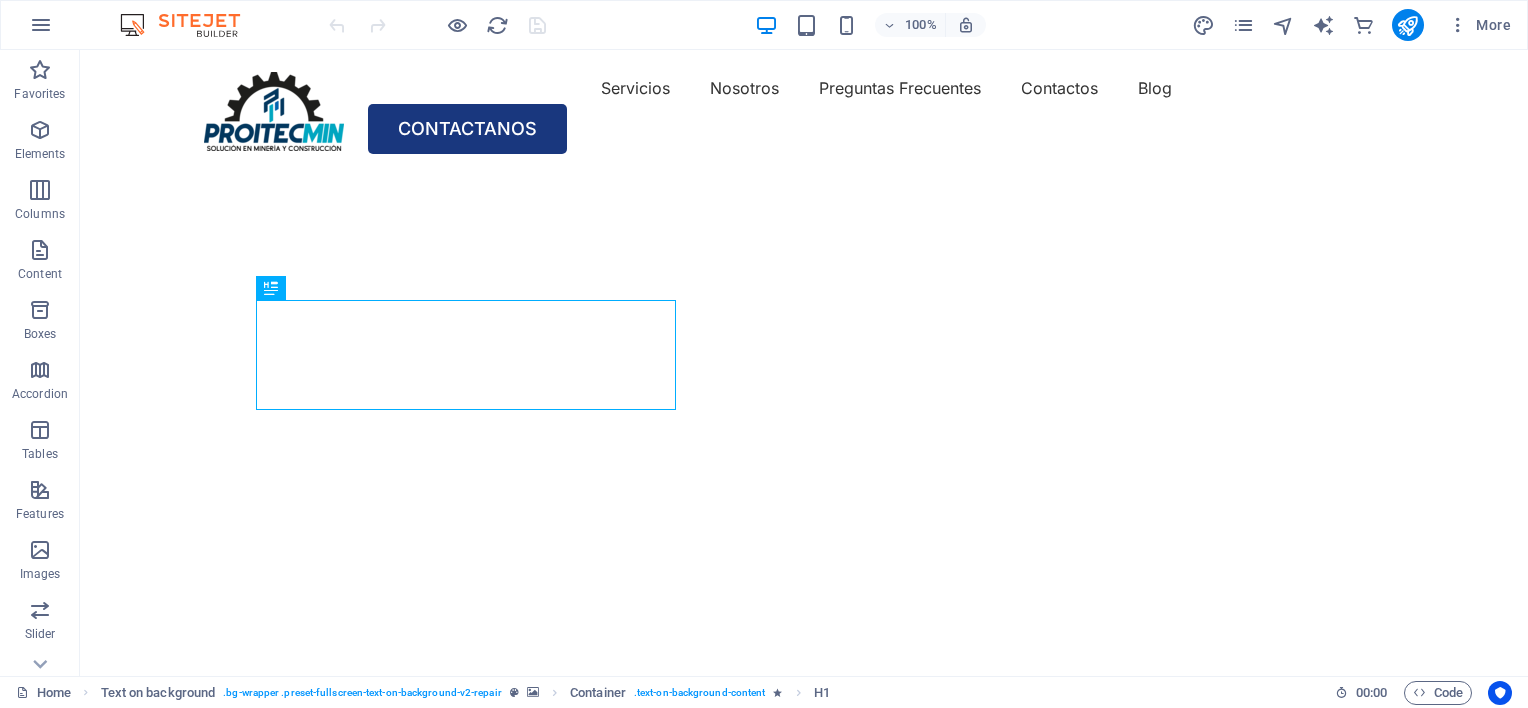 click at bounding box center [796, 176] 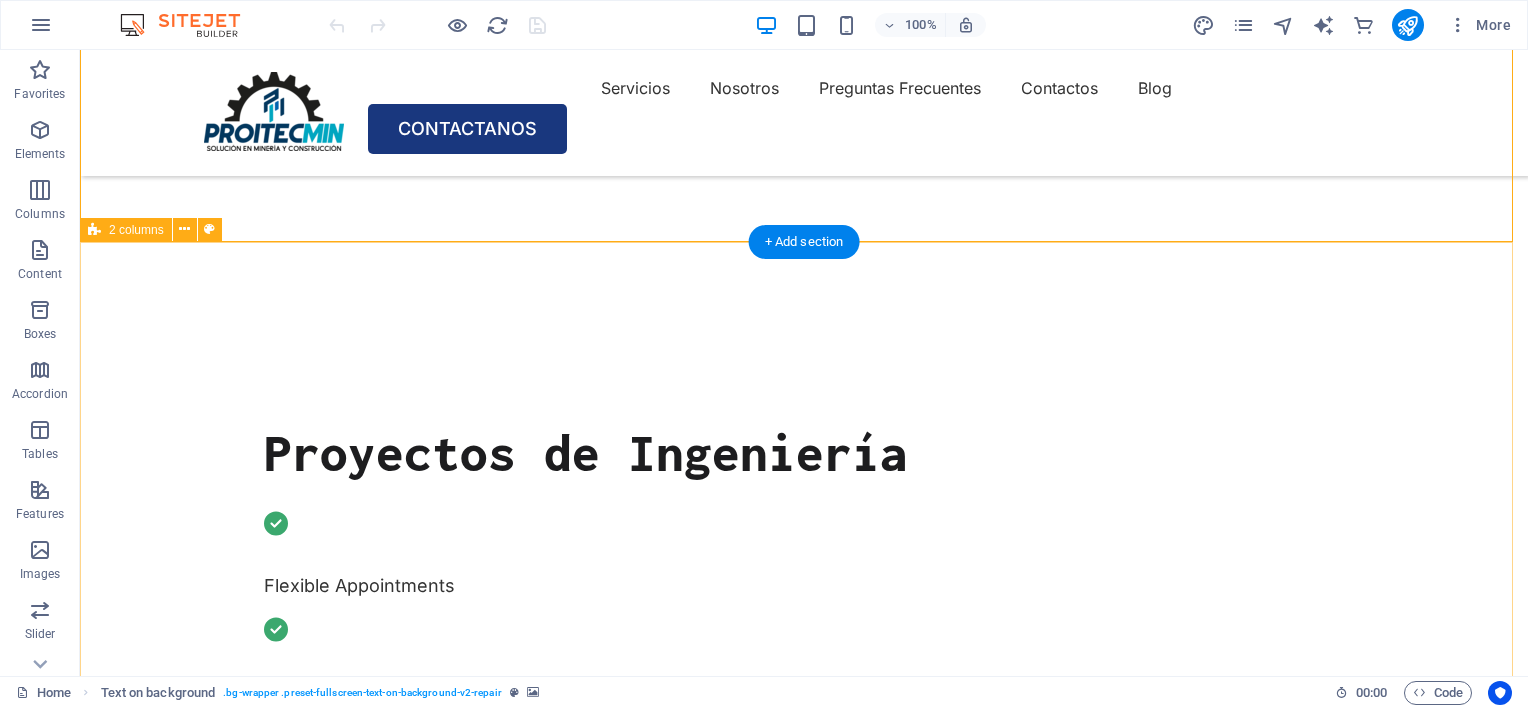 scroll, scrollTop: 0, scrollLeft: 0, axis: both 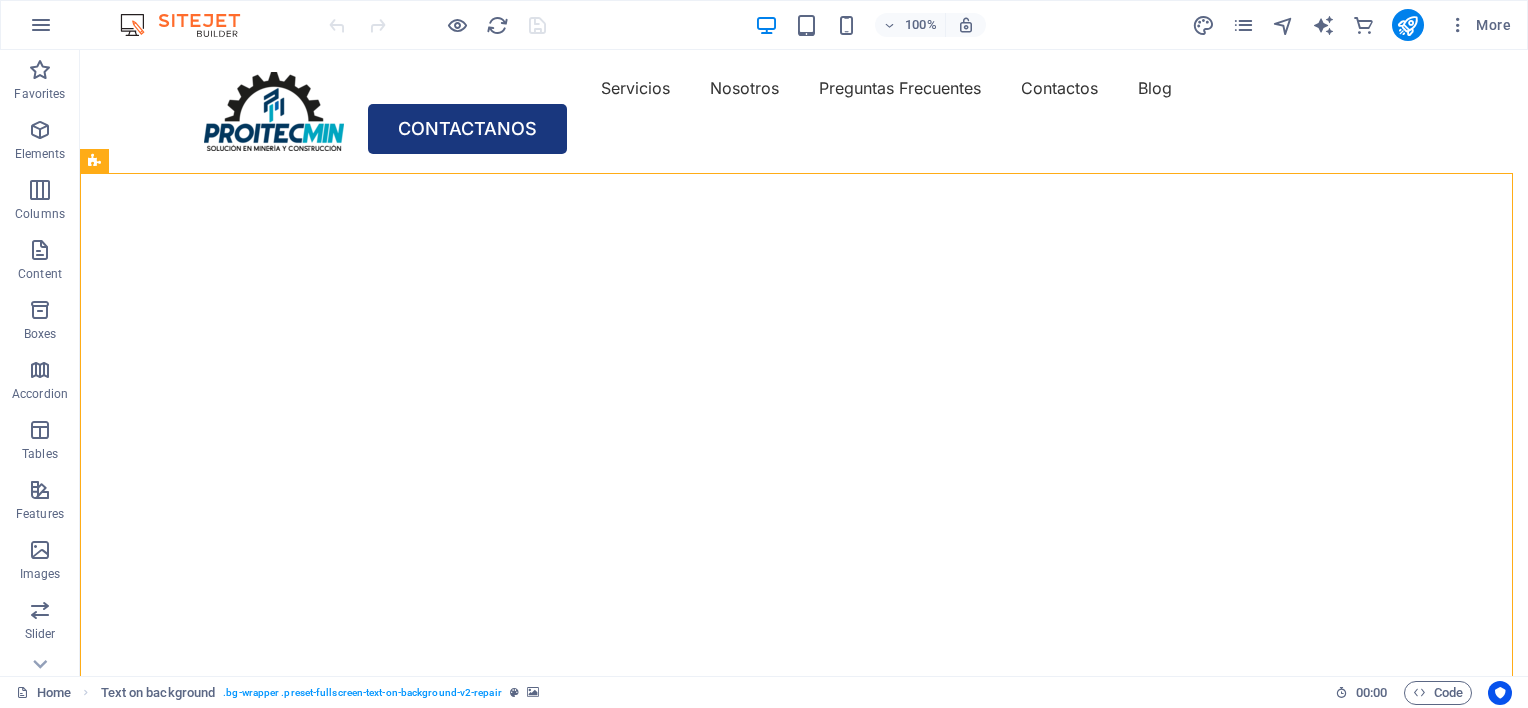 click at bounding box center [796, 176] 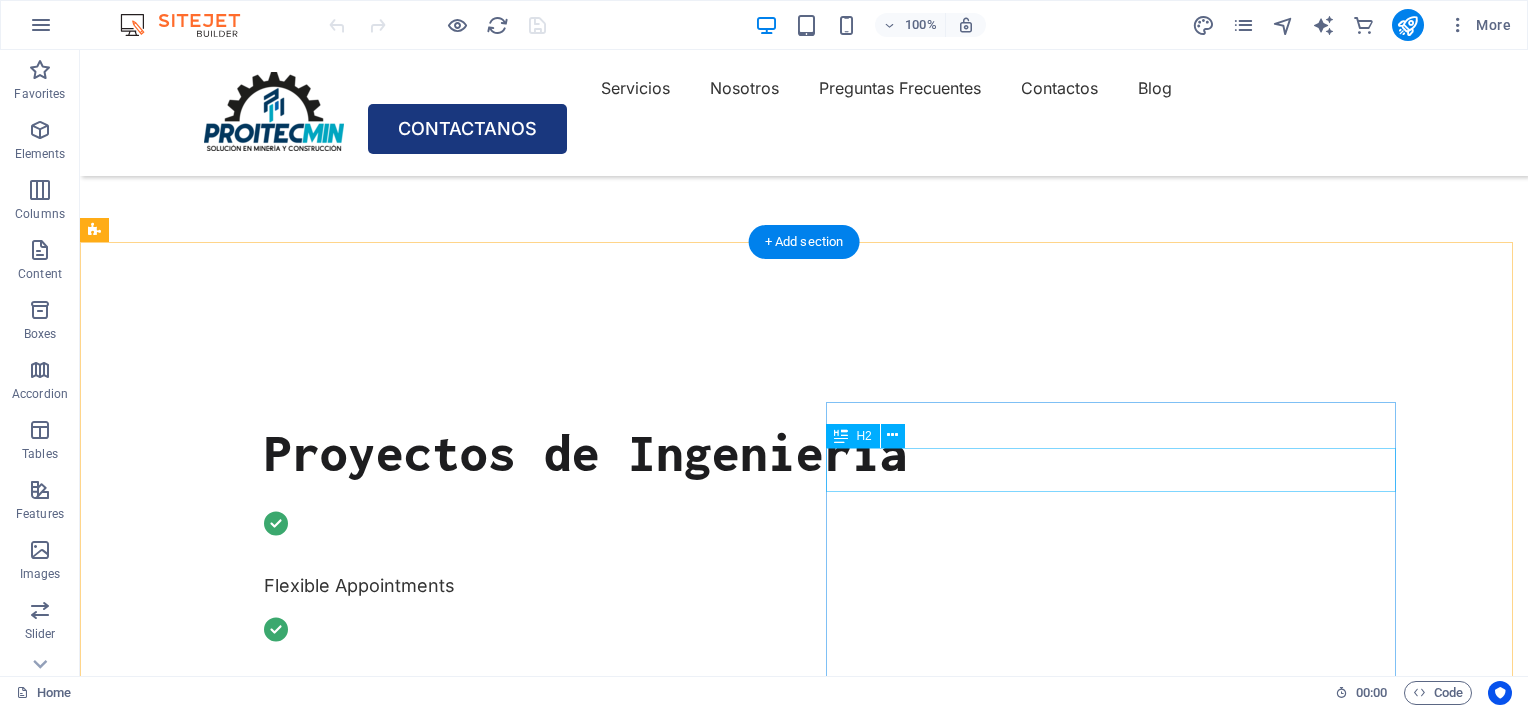 scroll, scrollTop: 0, scrollLeft: 0, axis: both 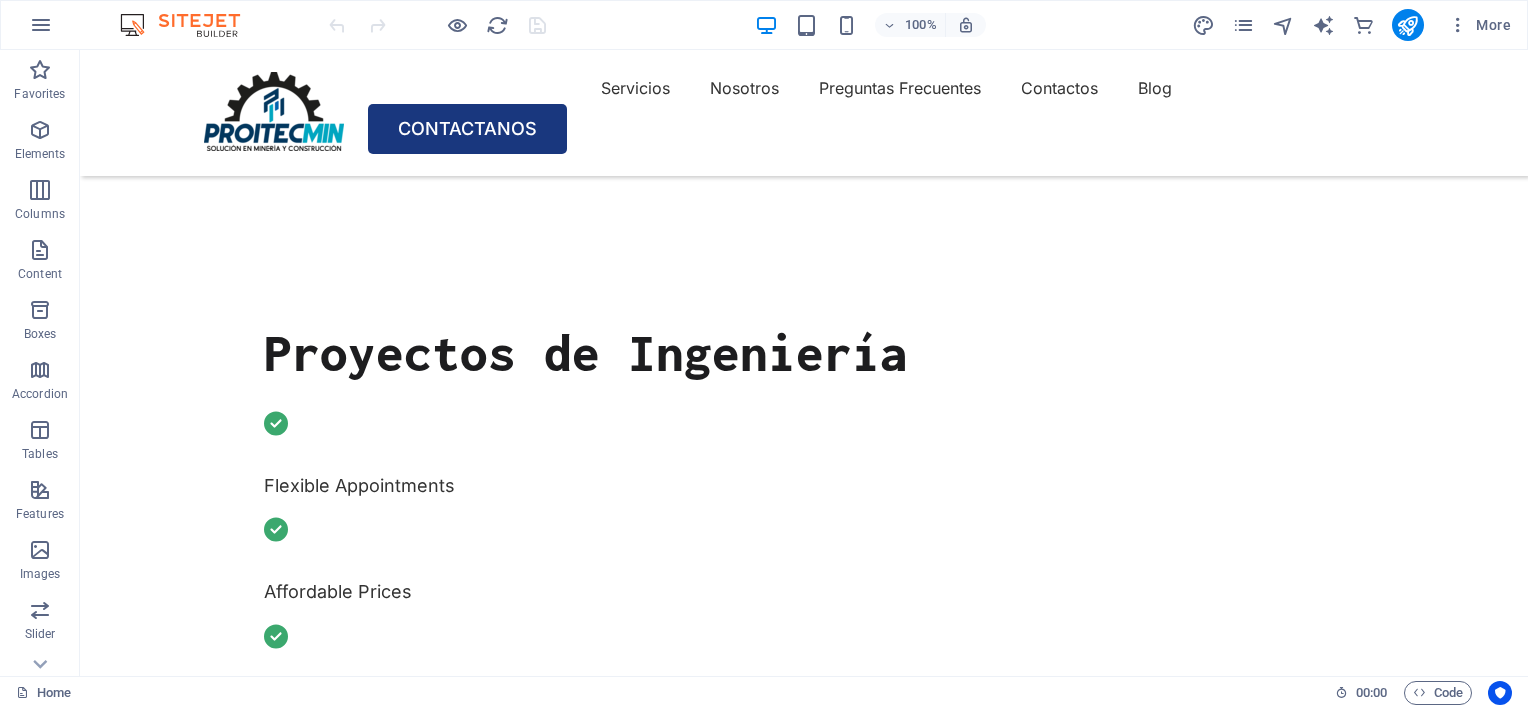 click on "Drop content here or  Add elements  Paste clipboard OUR SERVICE What we can fix for you Computer cleaning & repair Turpis nisl praesent tempor congue magna neque amet. Mobile cleaning & repair Turpis nisl praesent tempor congue magna neque amet. Data recovery Turpis nisl praesent tempor congue magna neque amet. OUR PROCESS How it works Tell us your issue Turpis nisl praesent tempor congue magna neque amet. Bring your device Turpis nisl praesent tempor congue magna neque amet. Get your fixed device Turpis nisl praesent tempor congue magna neque amet. Drop content here or  Add elements  Paste clipboard" at bounding box center [804, 2651] 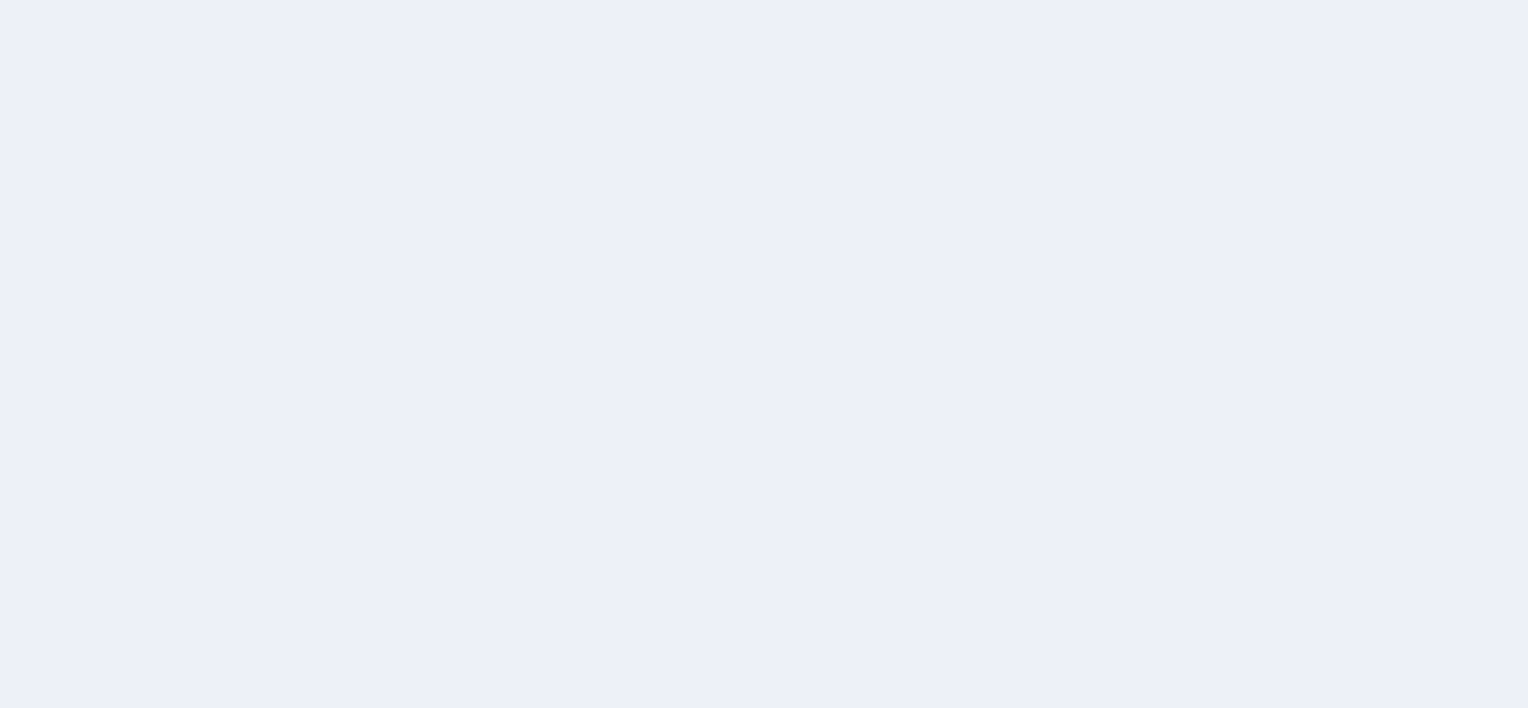scroll, scrollTop: 0, scrollLeft: 0, axis: both 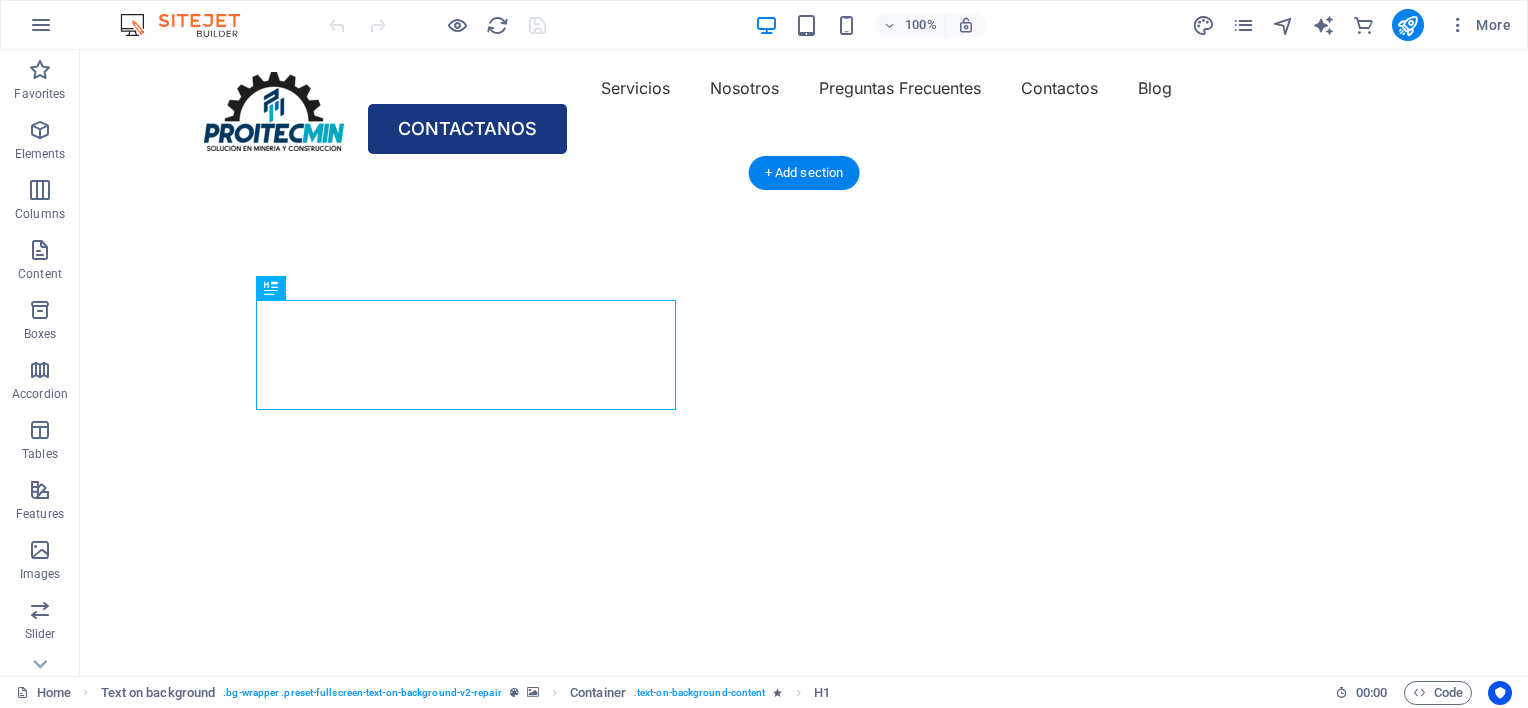 click at bounding box center [796, 176] 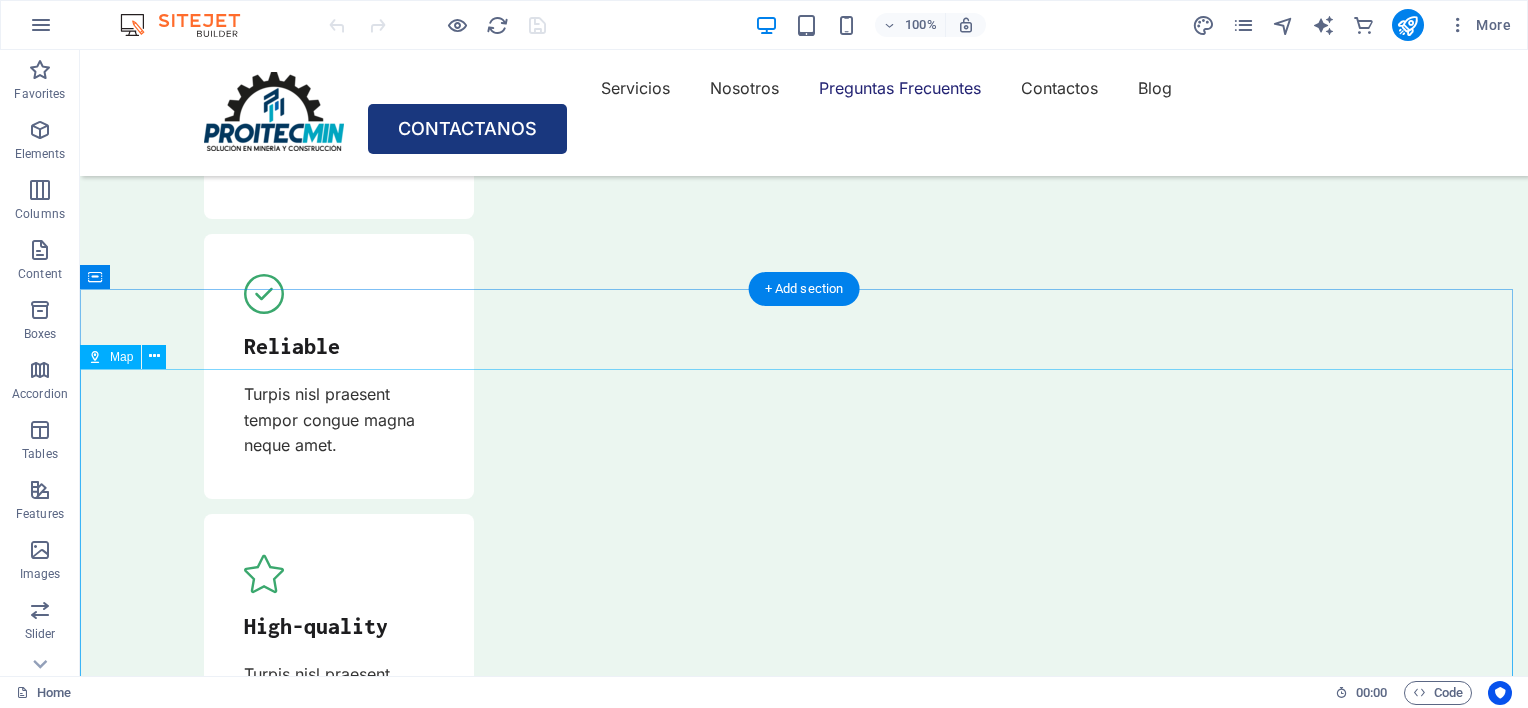scroll, scrollTop: 5668, scrollLeft: 0, axis: vertical 